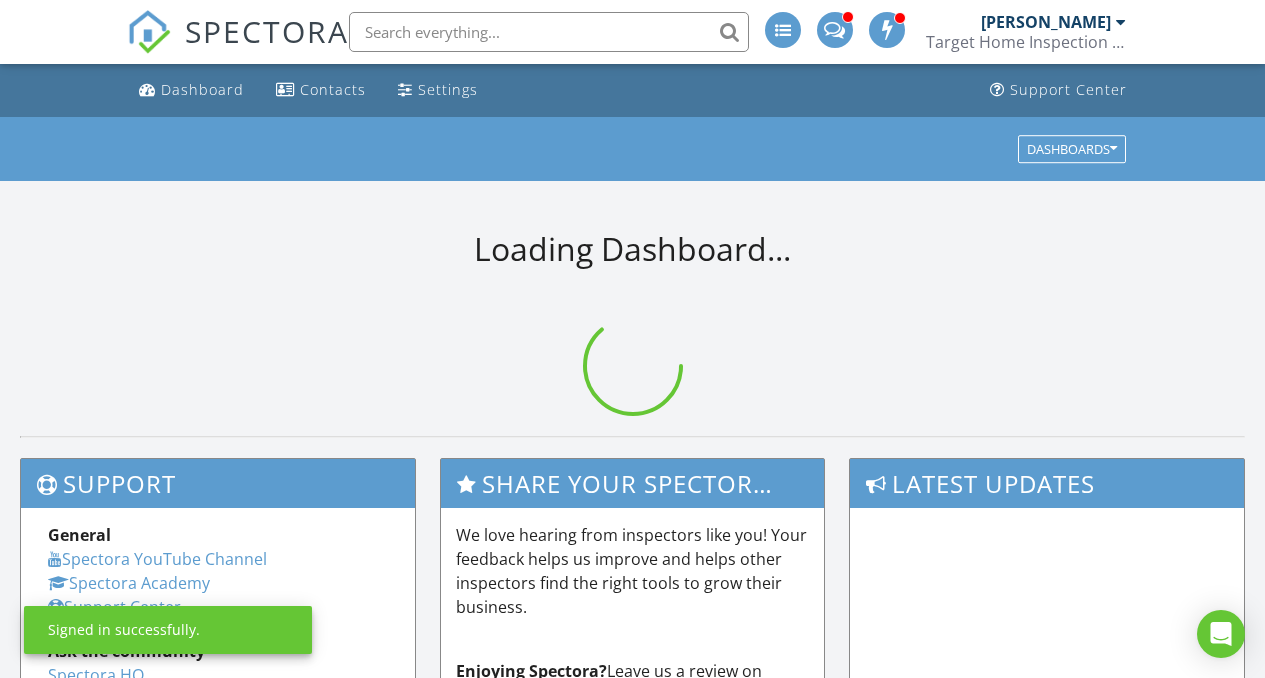 scroll, scrollTop: 0, scrollLeft: 0, axis: both 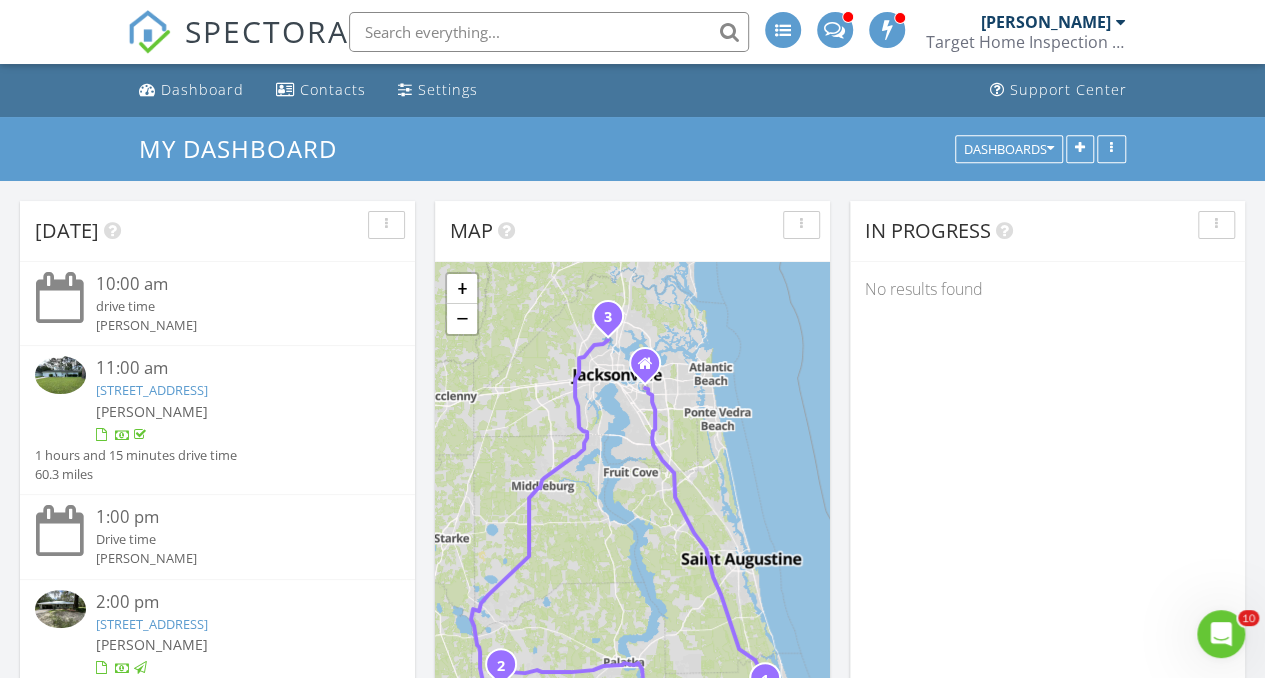 click at bounding box center (549, 32) 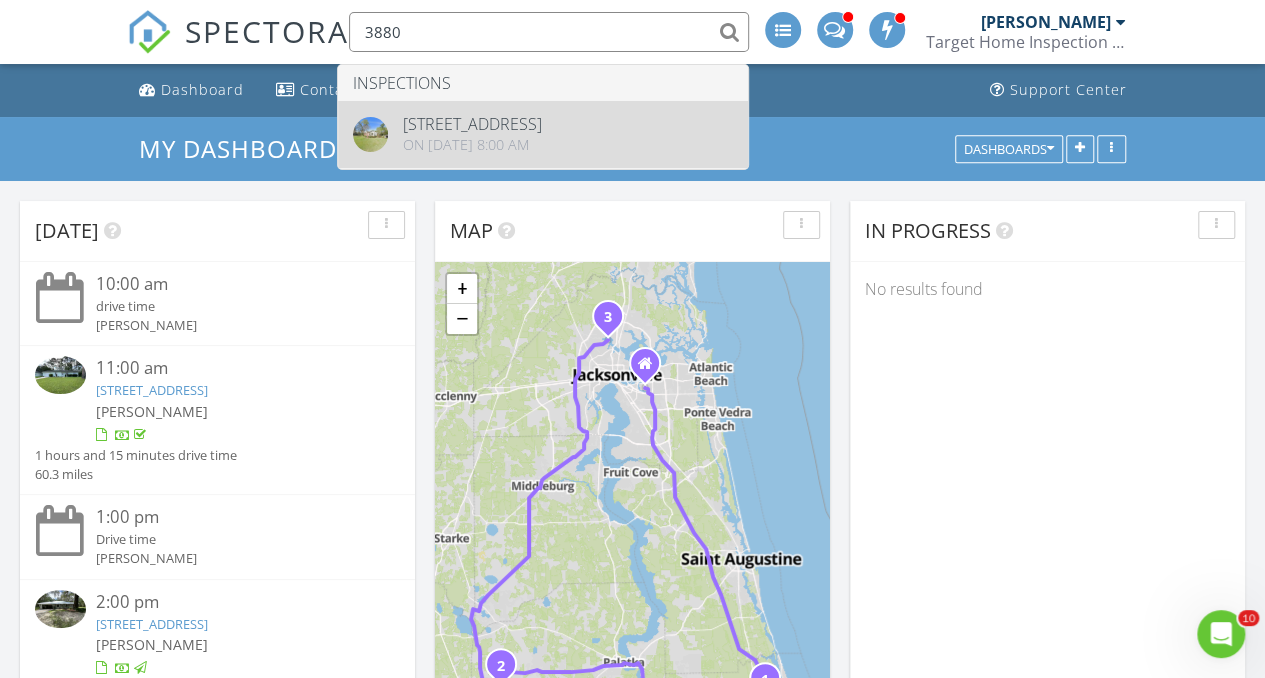 type on "3880" 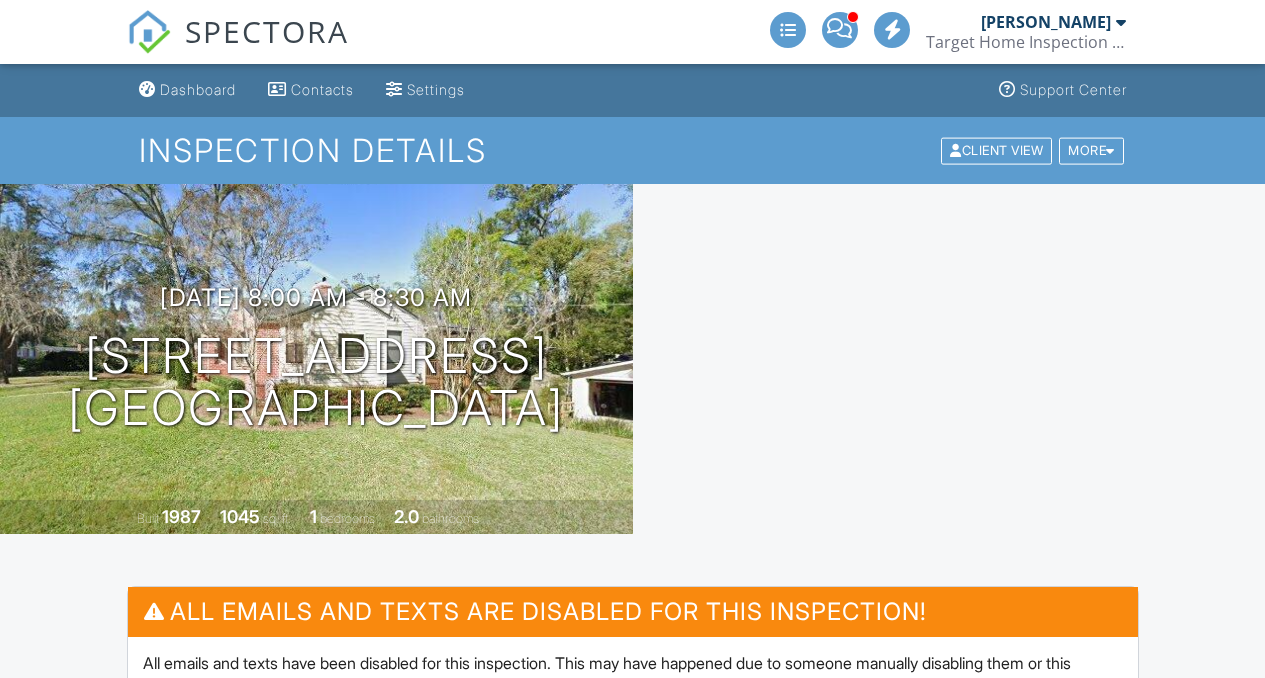 scroll, scrollTop: 0, scrollLeft: 0, axis: both 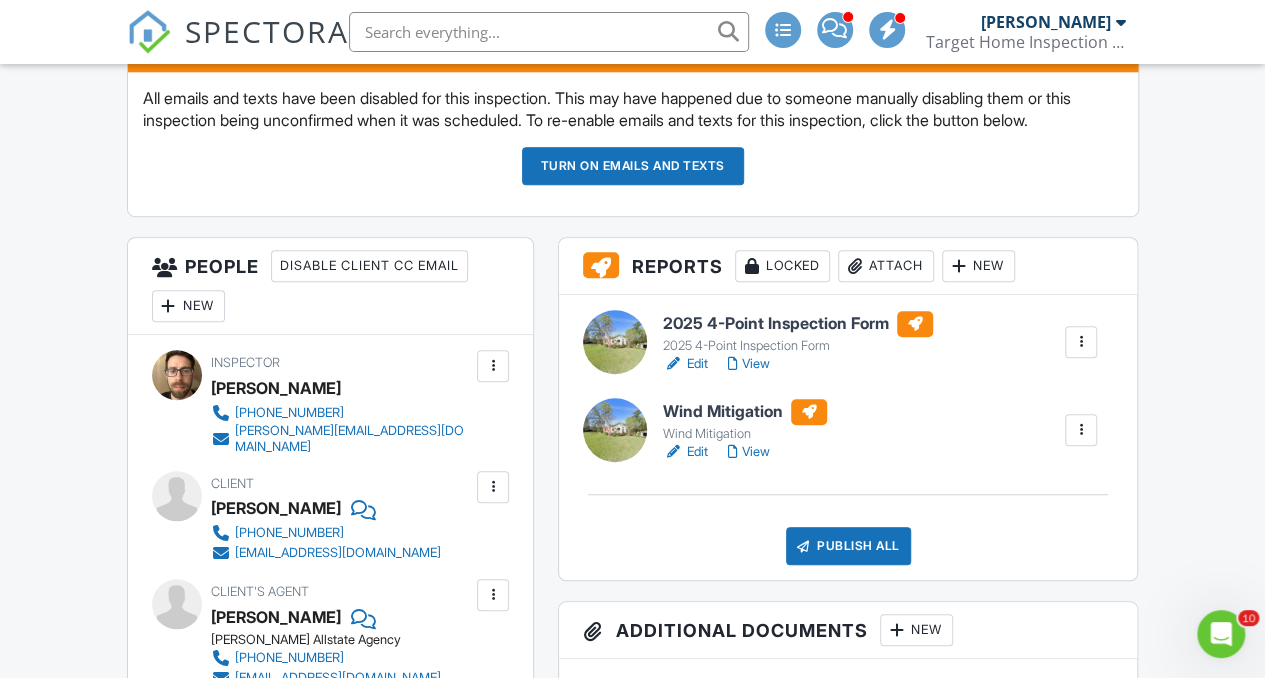 drag, startPoint x: 1271, startPoint y: 125, endPoint x: 1275, endPoint y: 233, distance: 108.07405 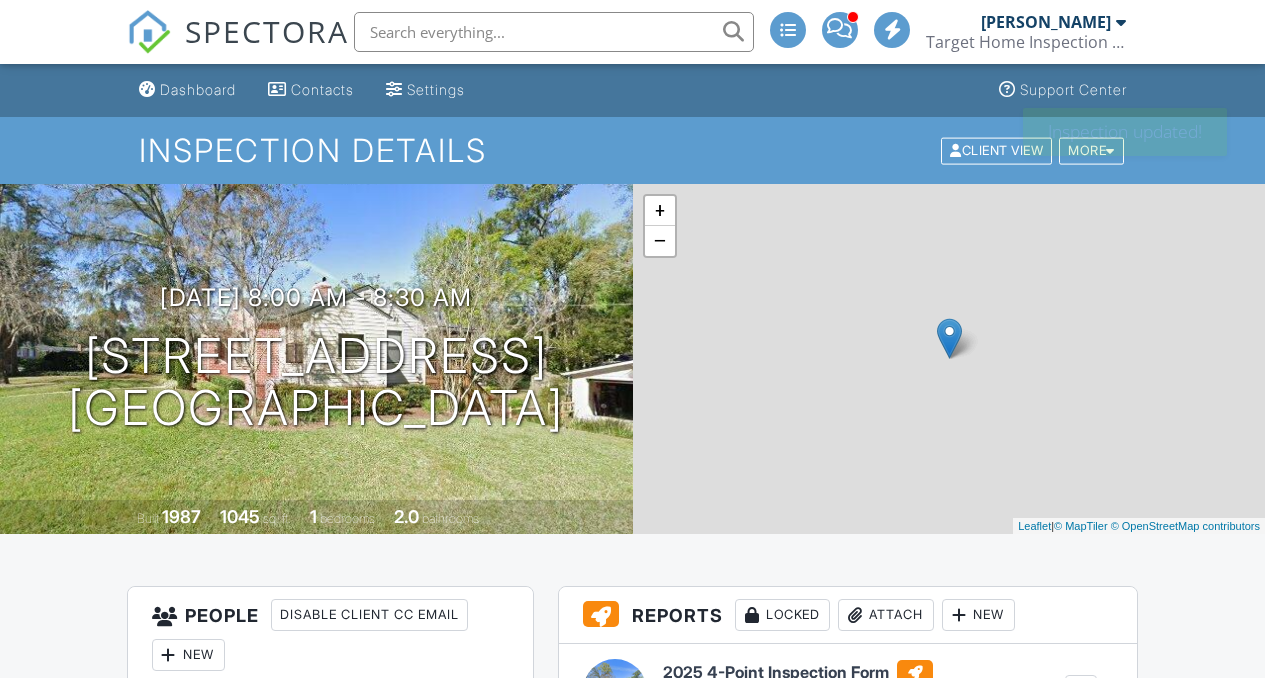 scroll, scrollTop: 0, scrollLeft: 0, axis: both 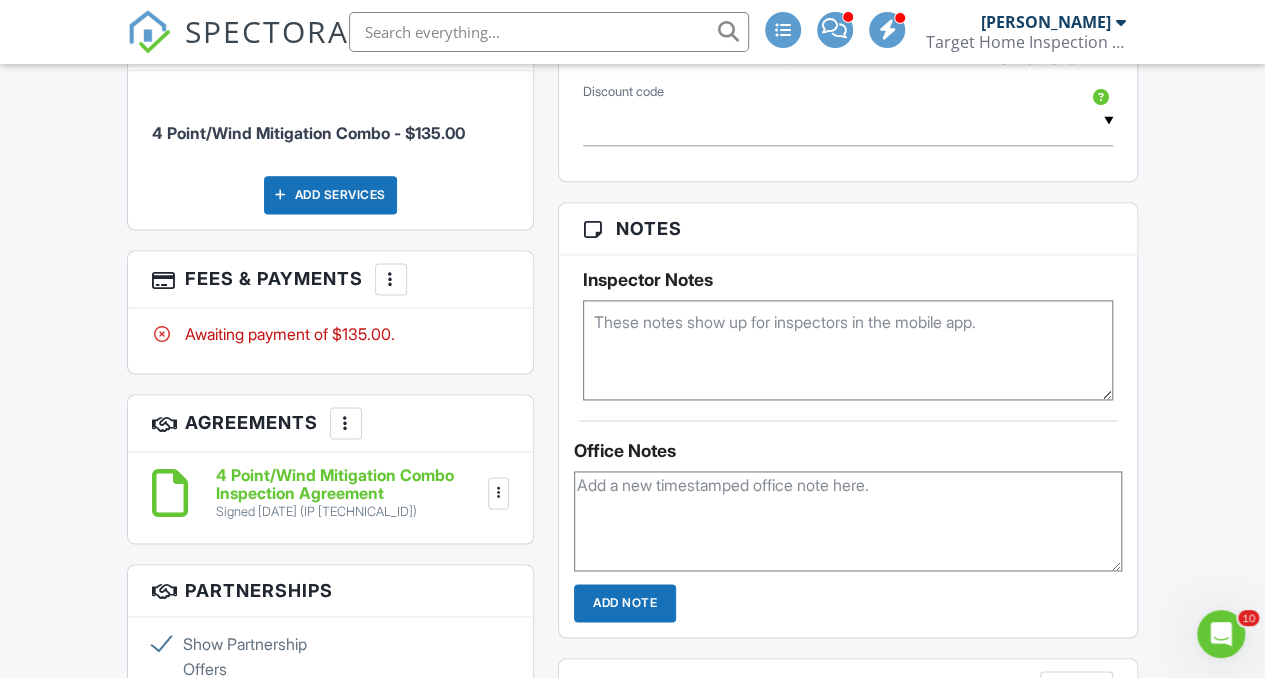 click at bounding box center (848, 350) 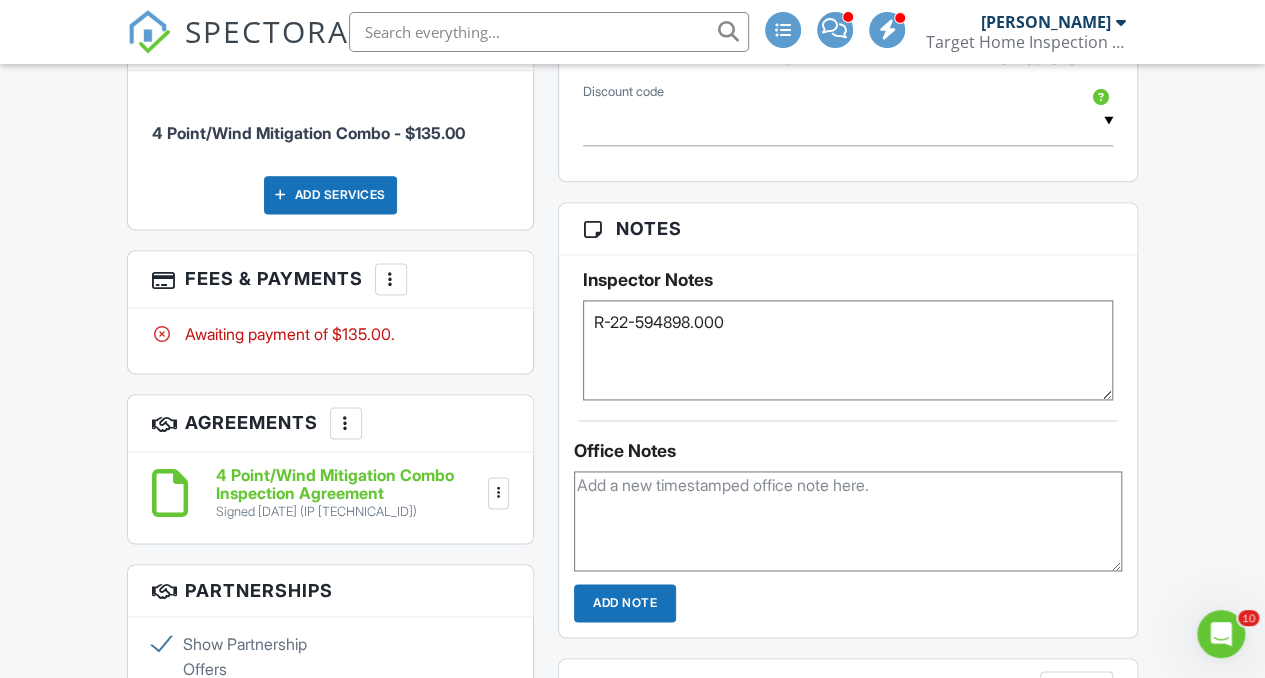 paste on "12/8/22" 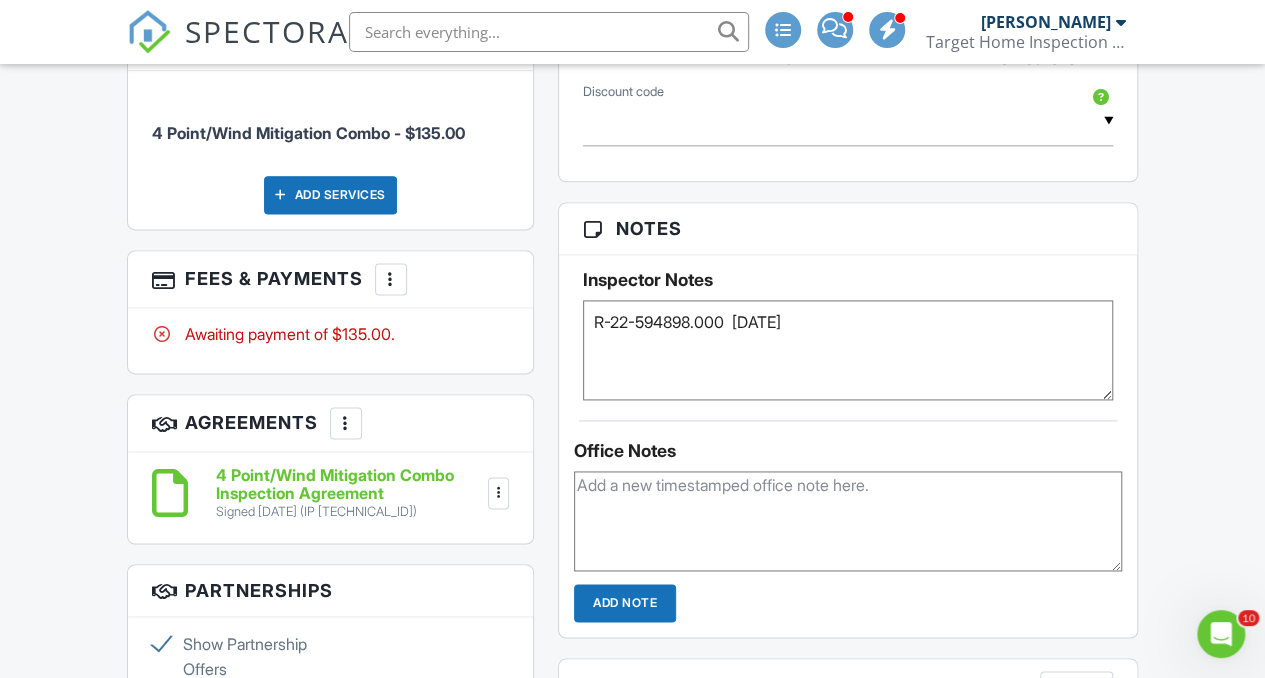 type on "R-22-594898.000  12/8/22" 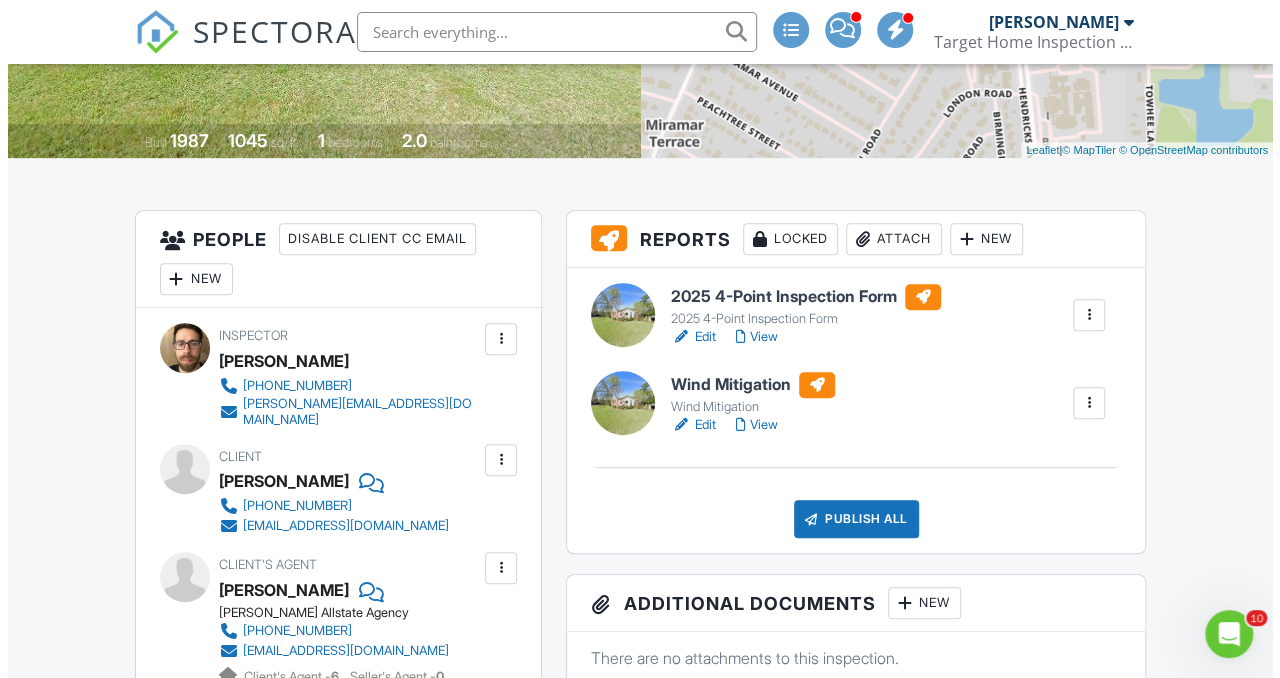 scroll, scrollTop: 359, scrollLeft: 0, axis: vertical 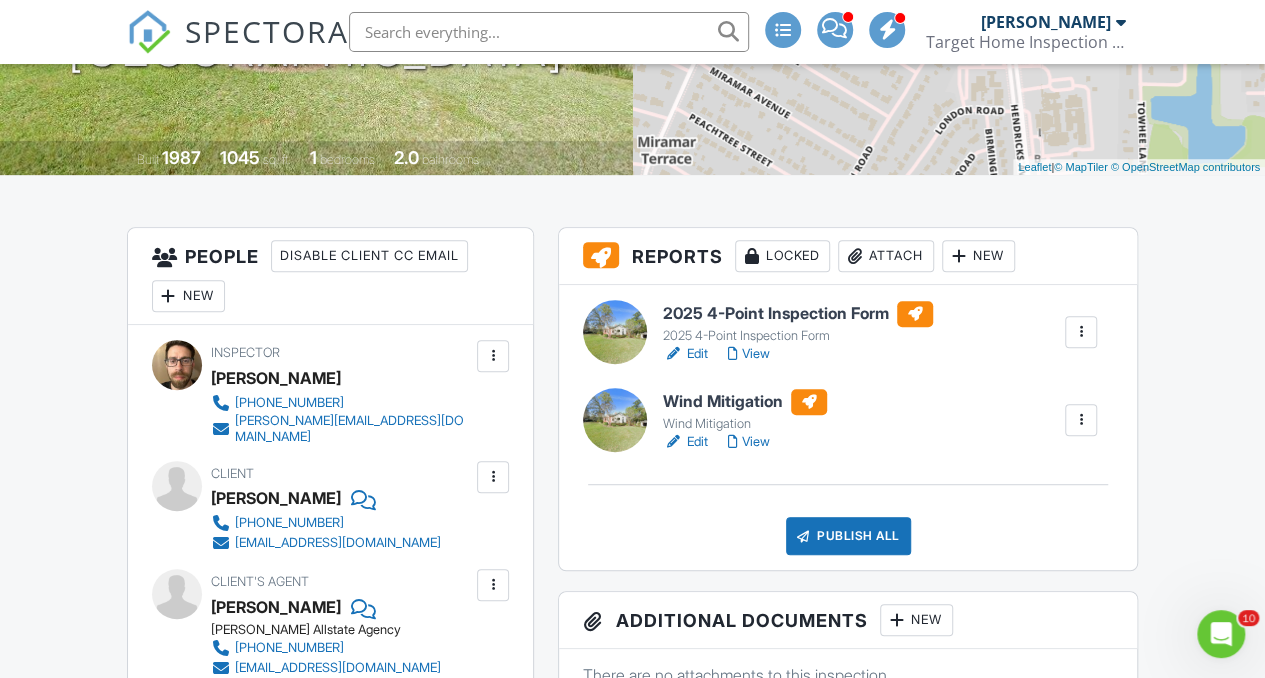 click on "Attach" at bounding box center [886, 256] 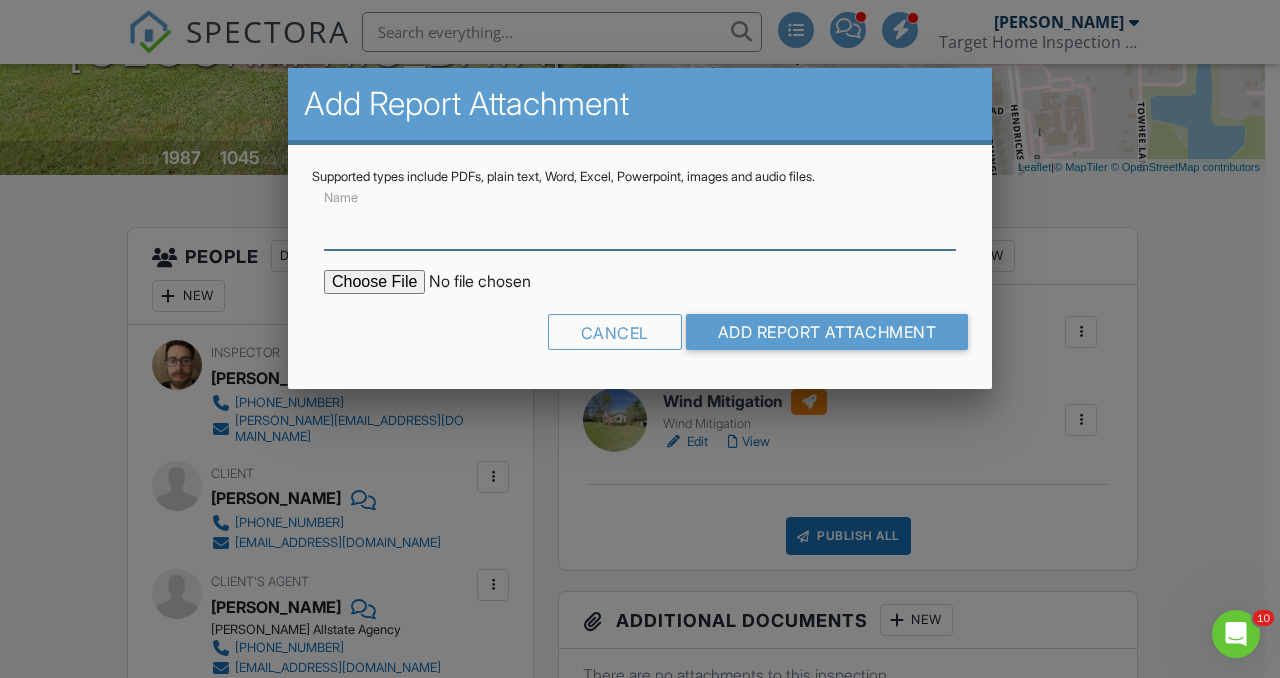 click on "Name" at bounding box center (640, 225) 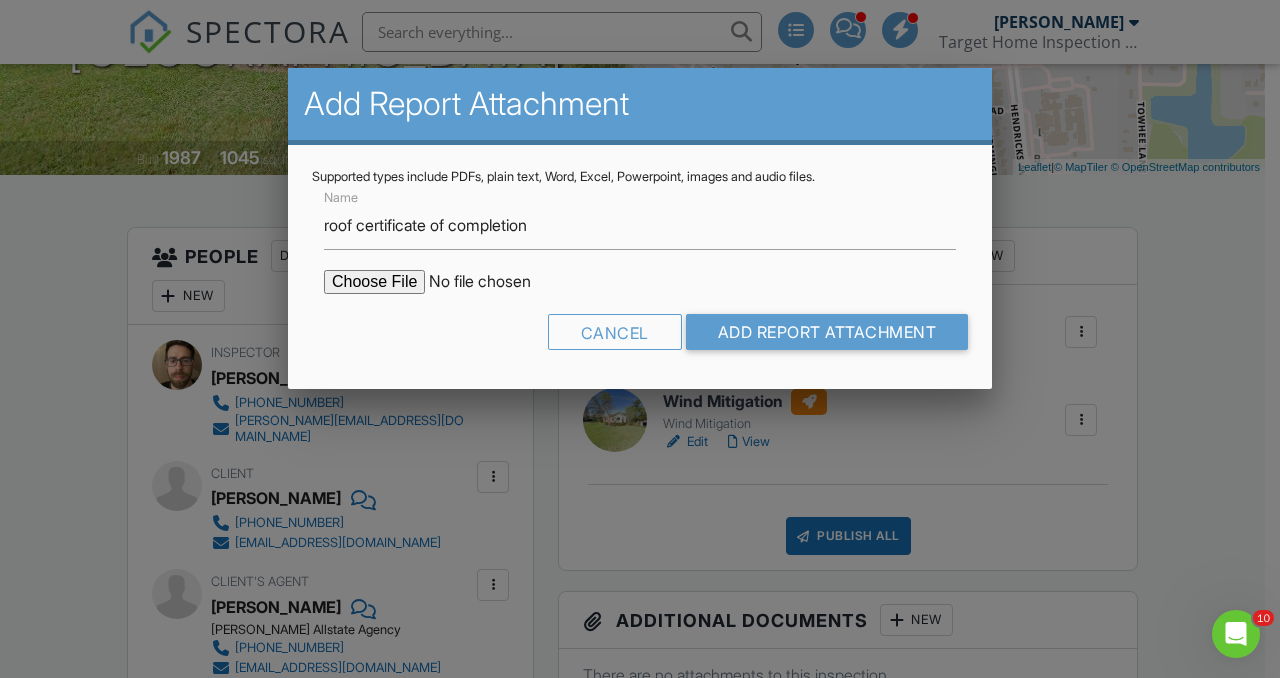 click at bounding box center (494, 282) 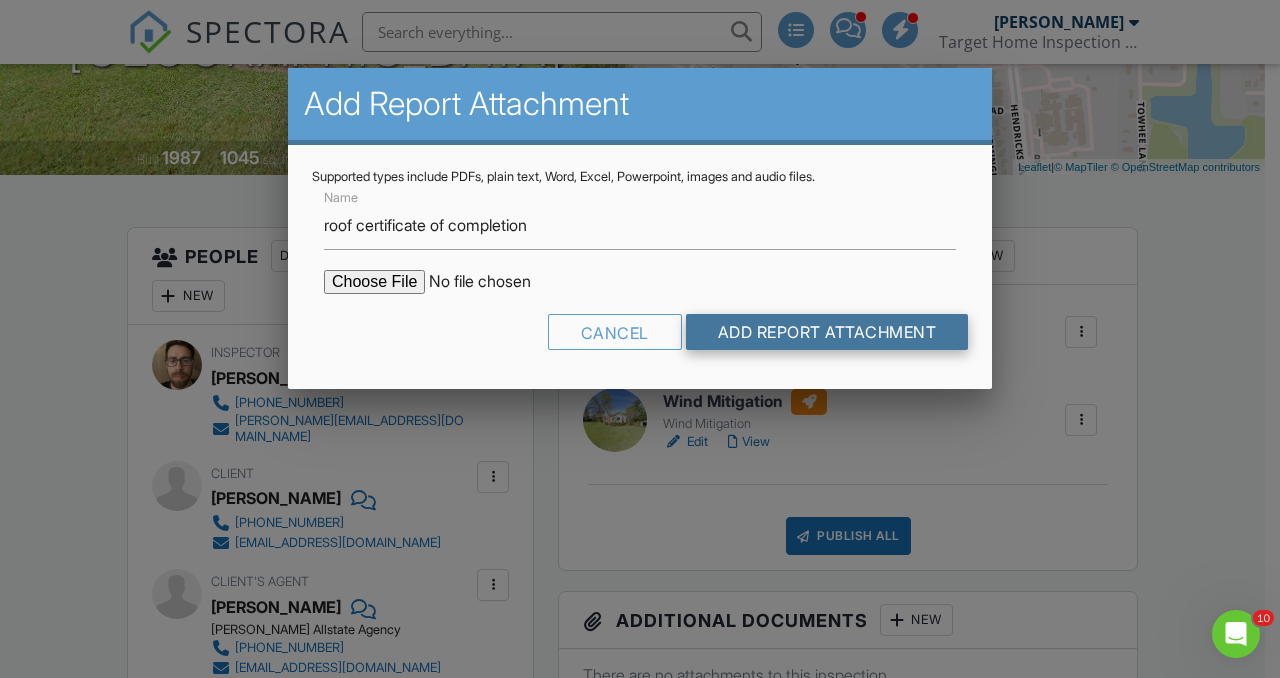 click on "Add Report Attachment" at bounding box center (827, 332) 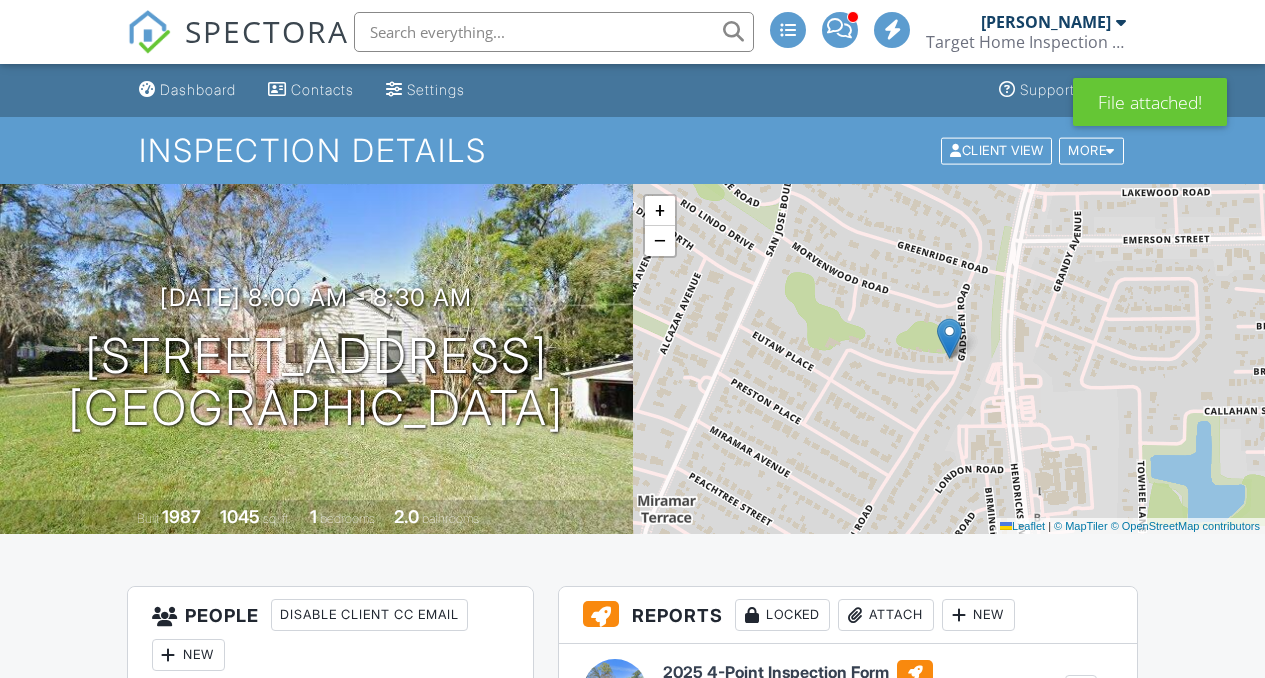 scroll, scrollTop: 0, scrollLeft: 0, axis: both 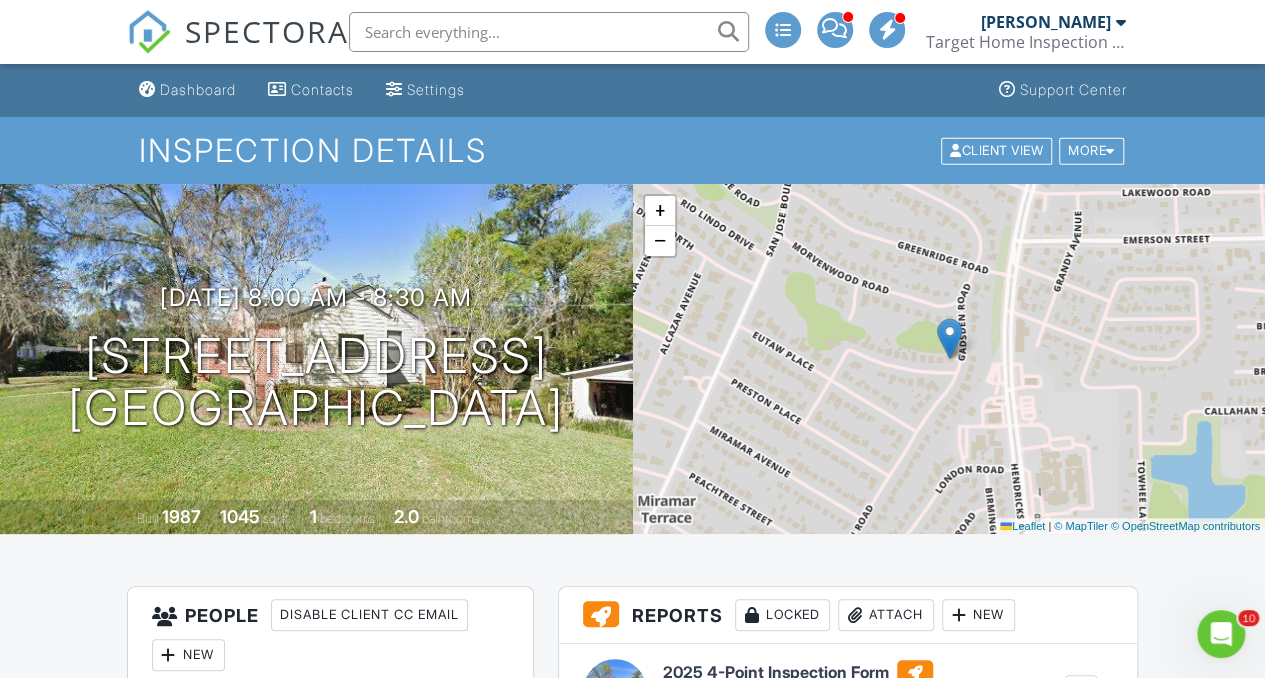 click at bounding box center [549, 32] 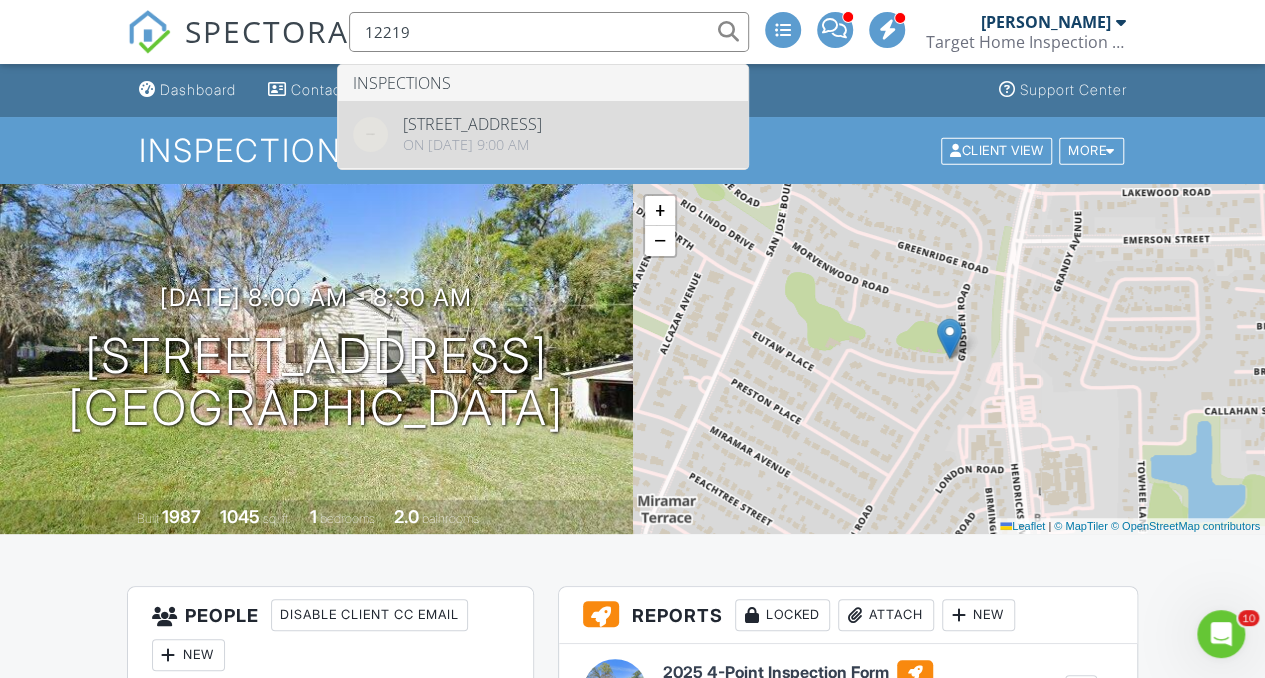 type on "12219" 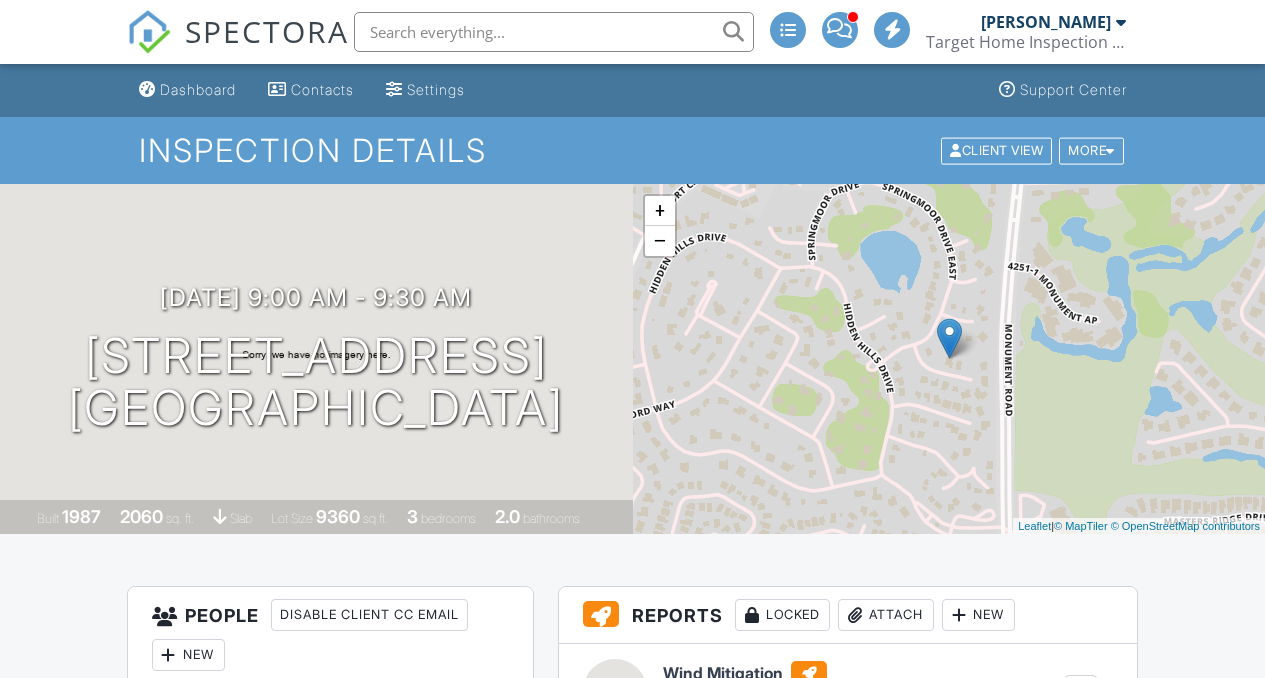 scroll, scrollTop: 0, scrollLeft: 0, axis: both 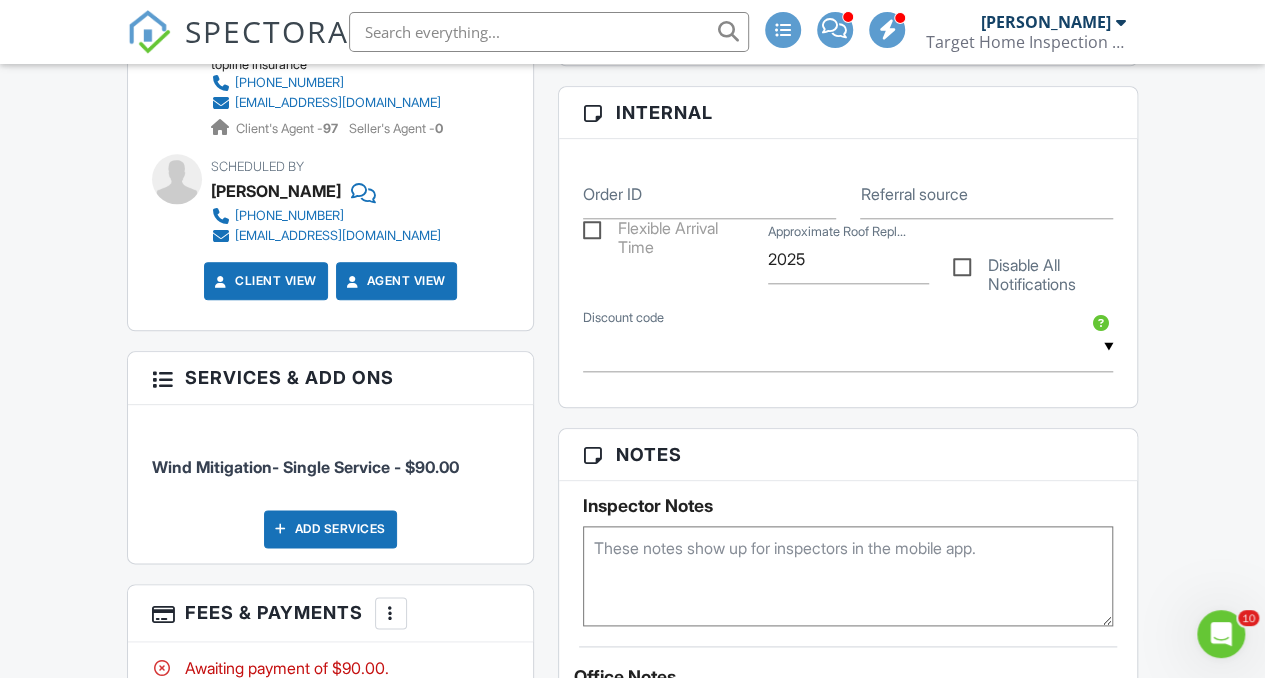 click at bounding box center (848, 576) 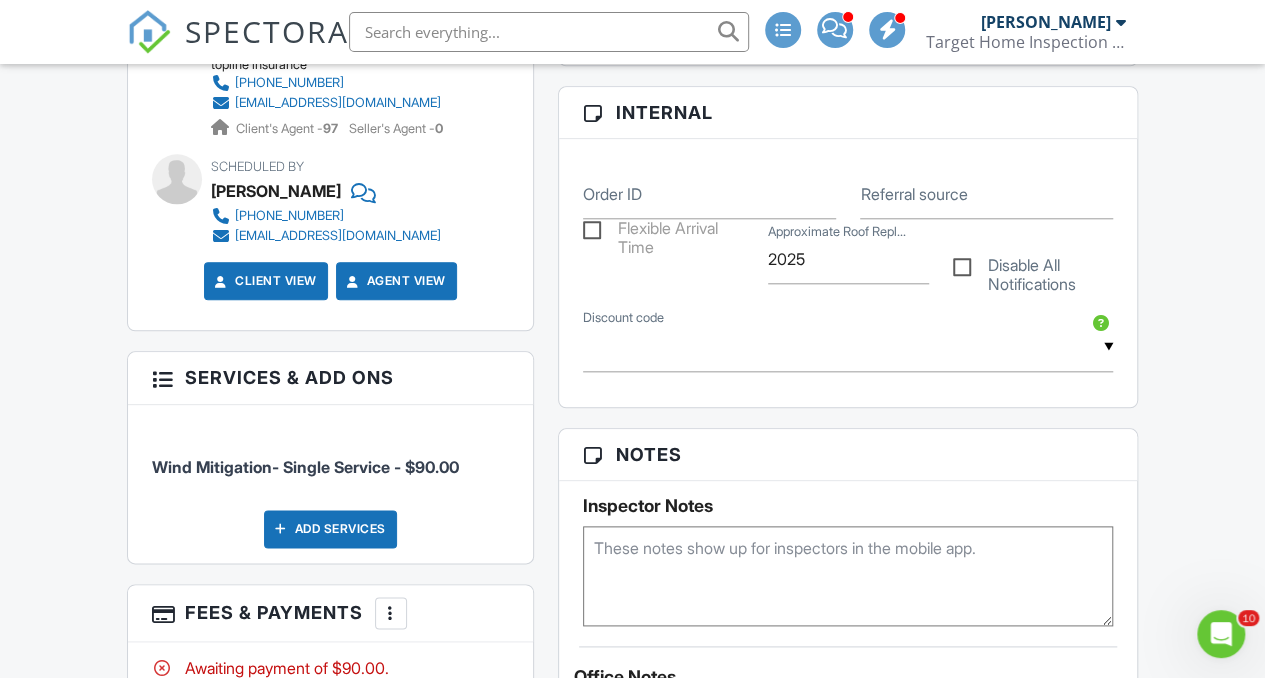 paste on "R-25-304505.000" 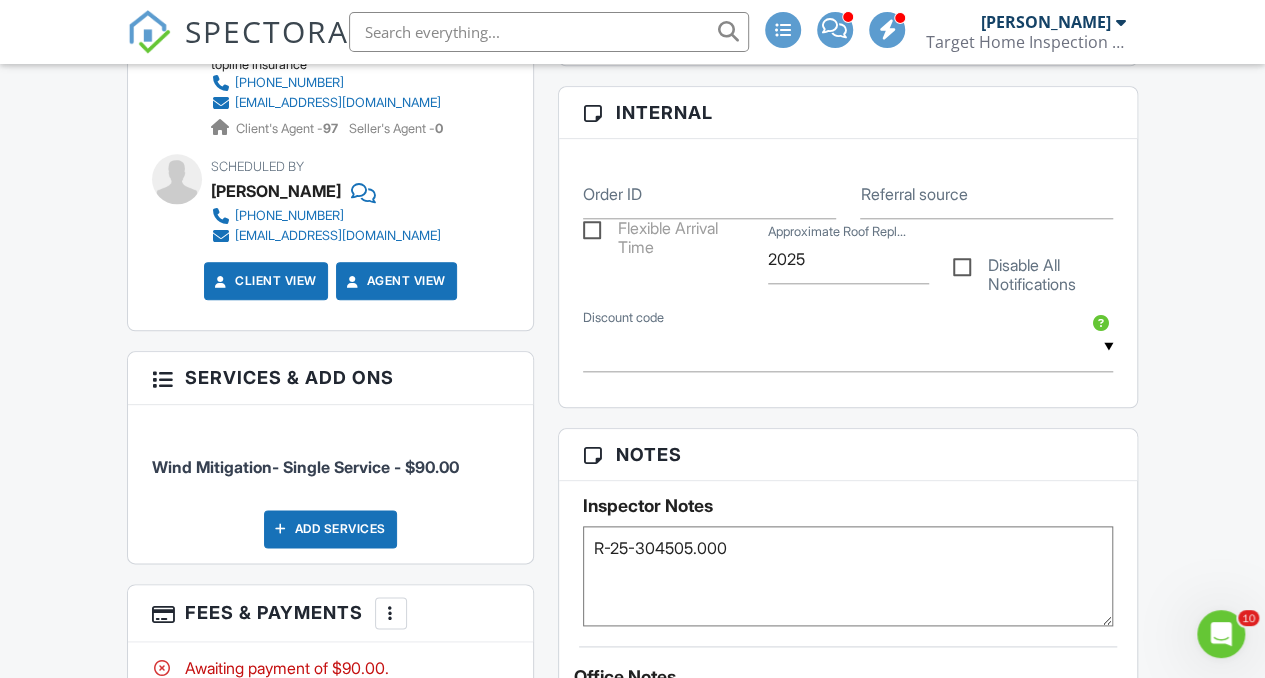 paste on "6/30/25" 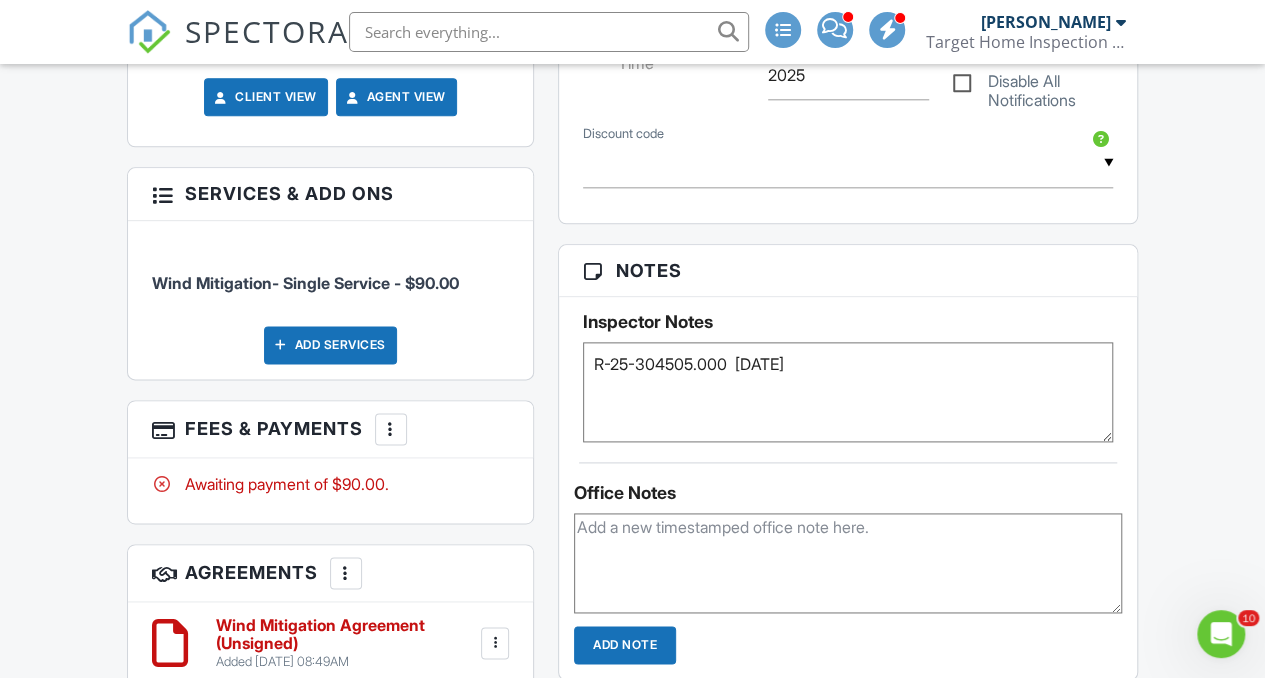 scroll, scrollTop: 1121, scrollLeft: 0, axis: vertical 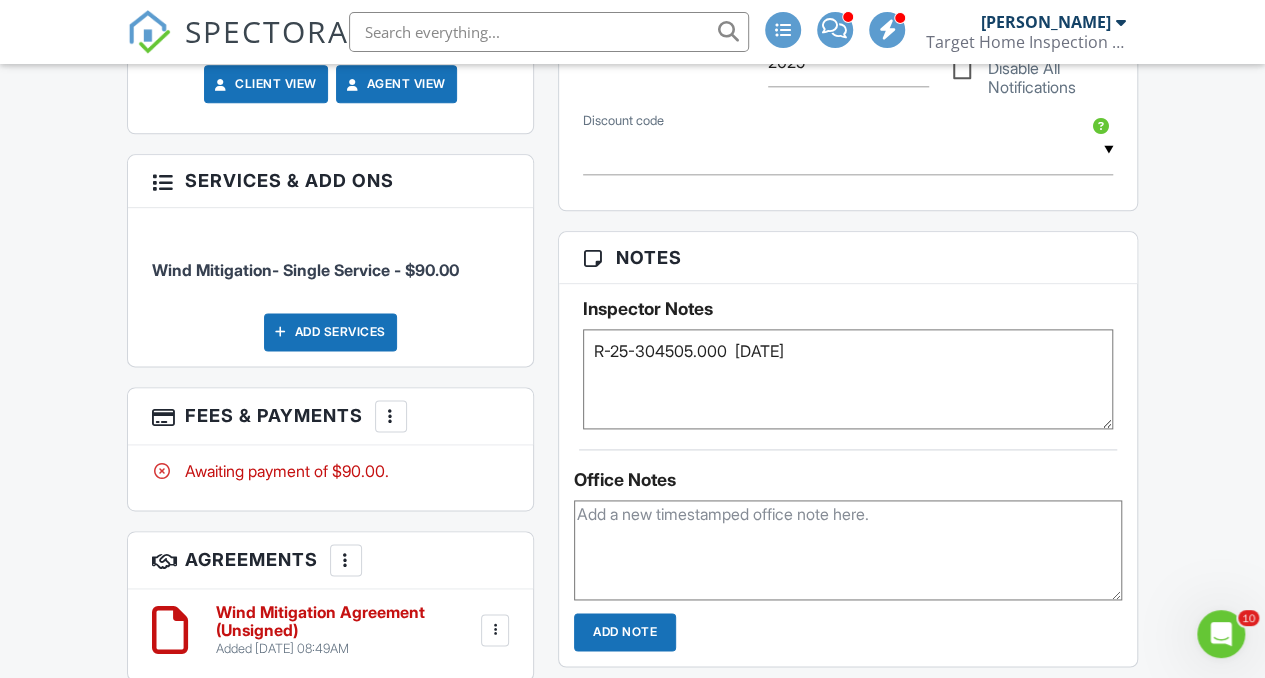type on "R-25-304505.000  [DATE]" 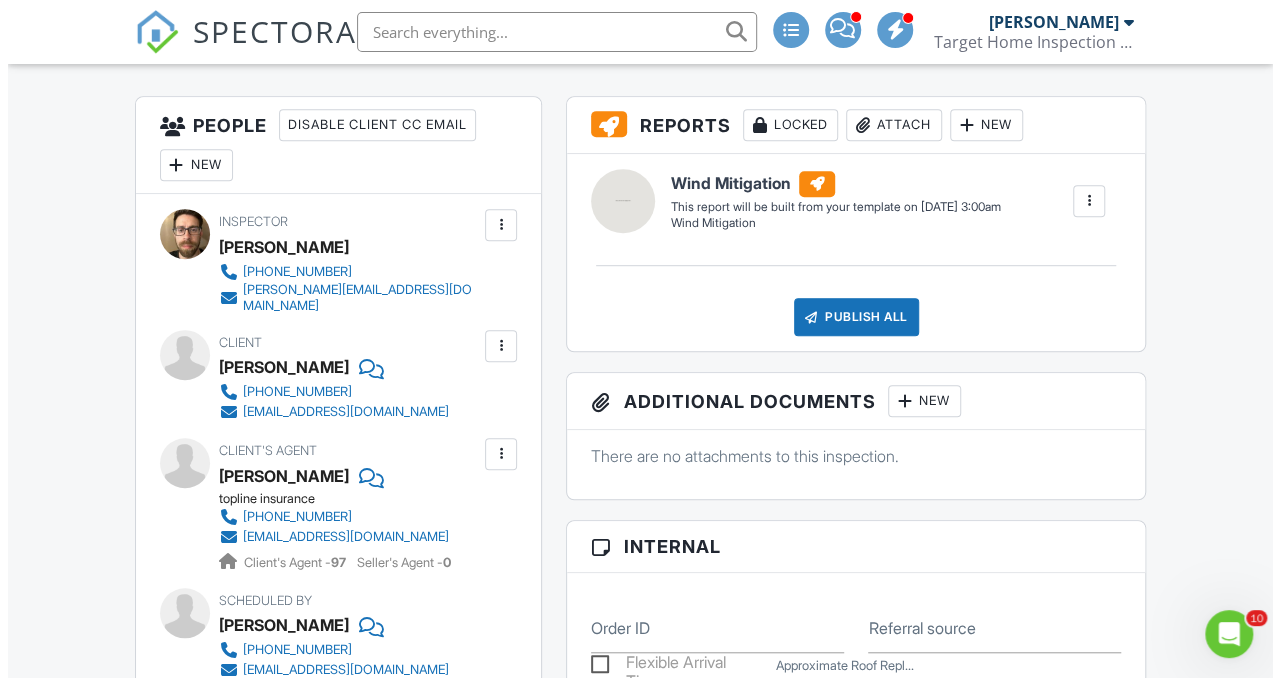 scroll, scrollTop: 480, scrollLeft: 0, axis: vertical 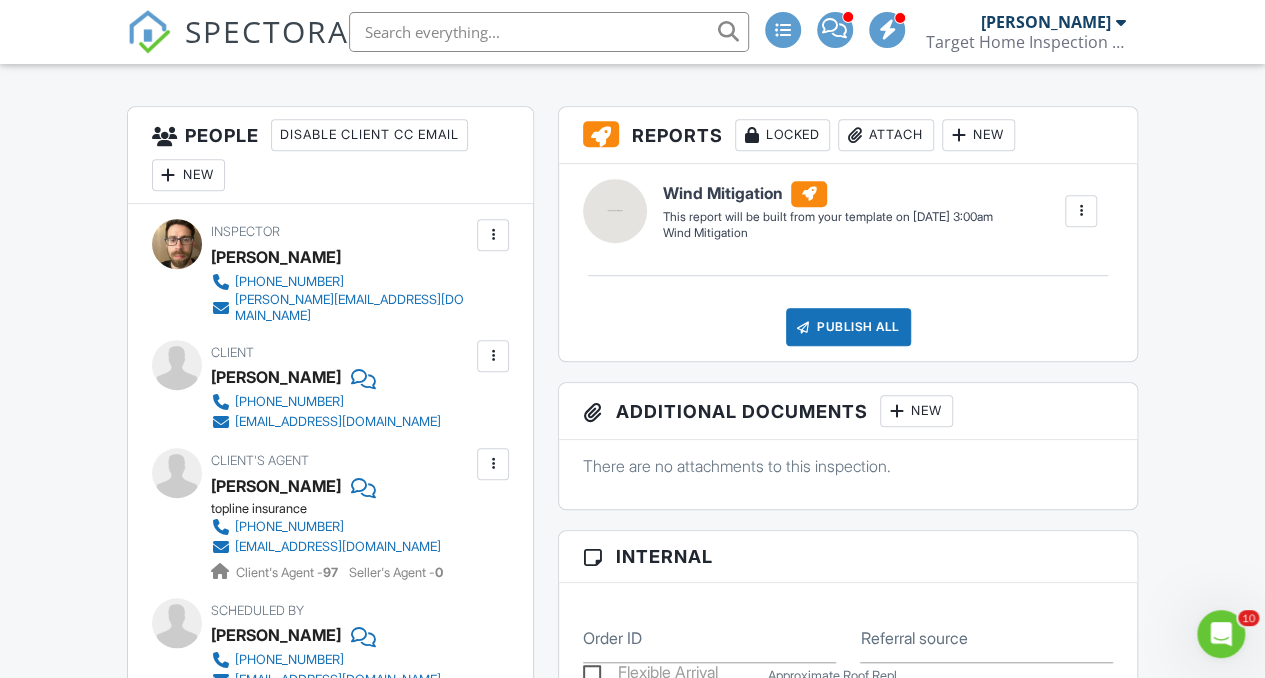 click on "Attach" at bounding box center [886, 135] 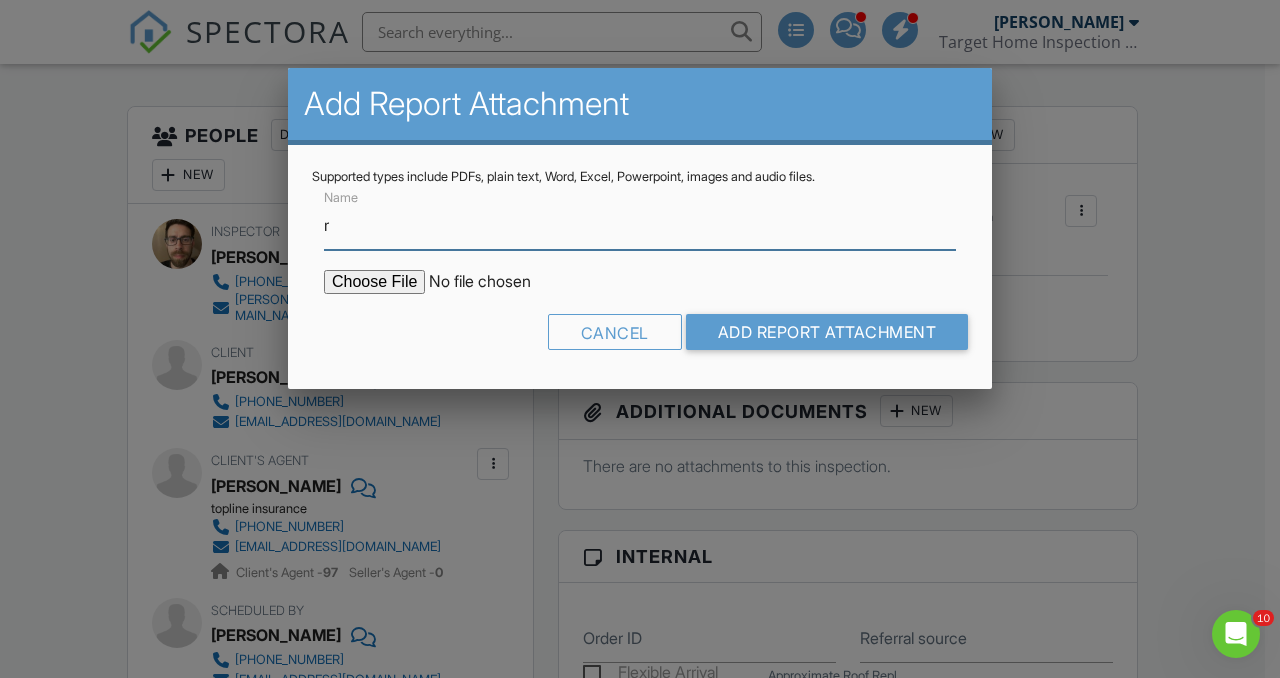 type on "roof permit" 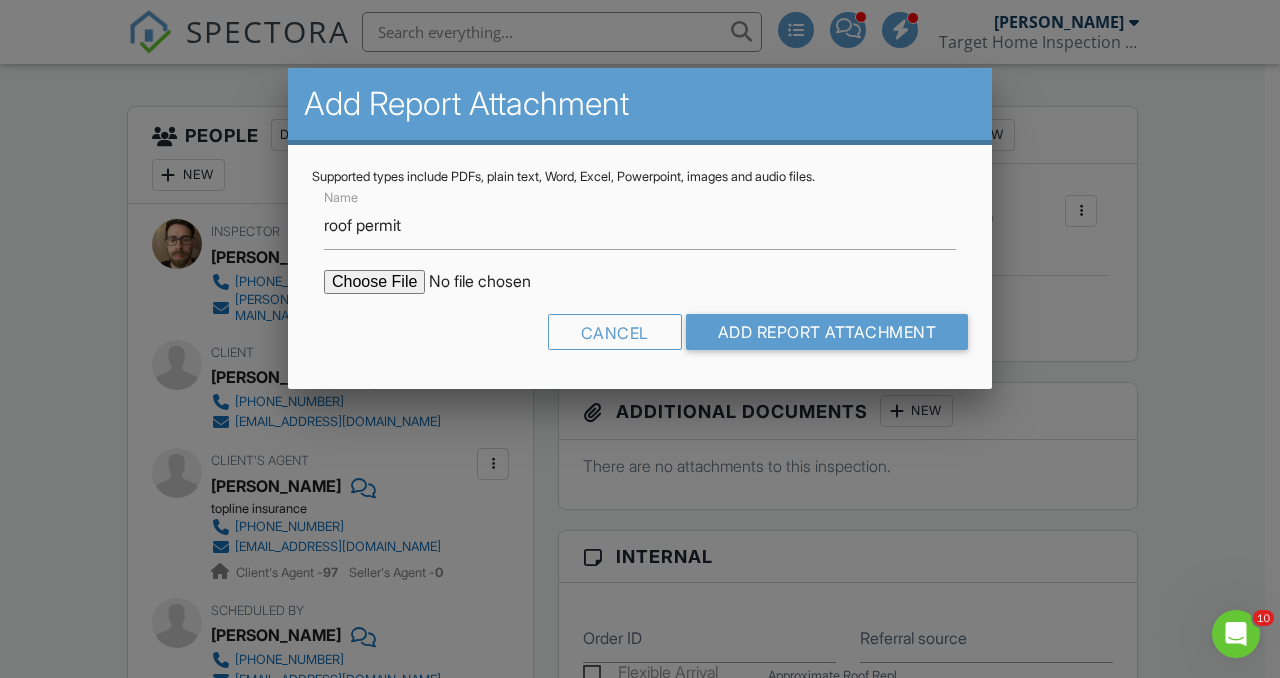 click at bounding box center [494, 282] 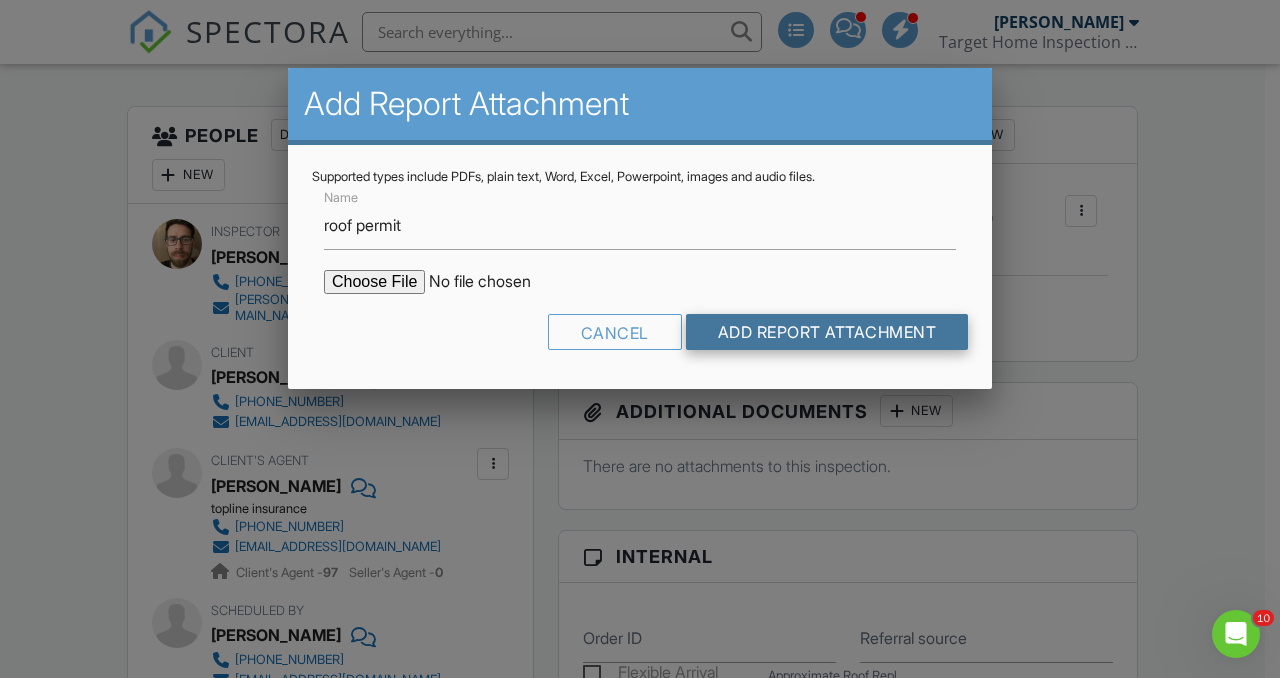 click on "Add Report Attachment" at bounding box center (827, 332) 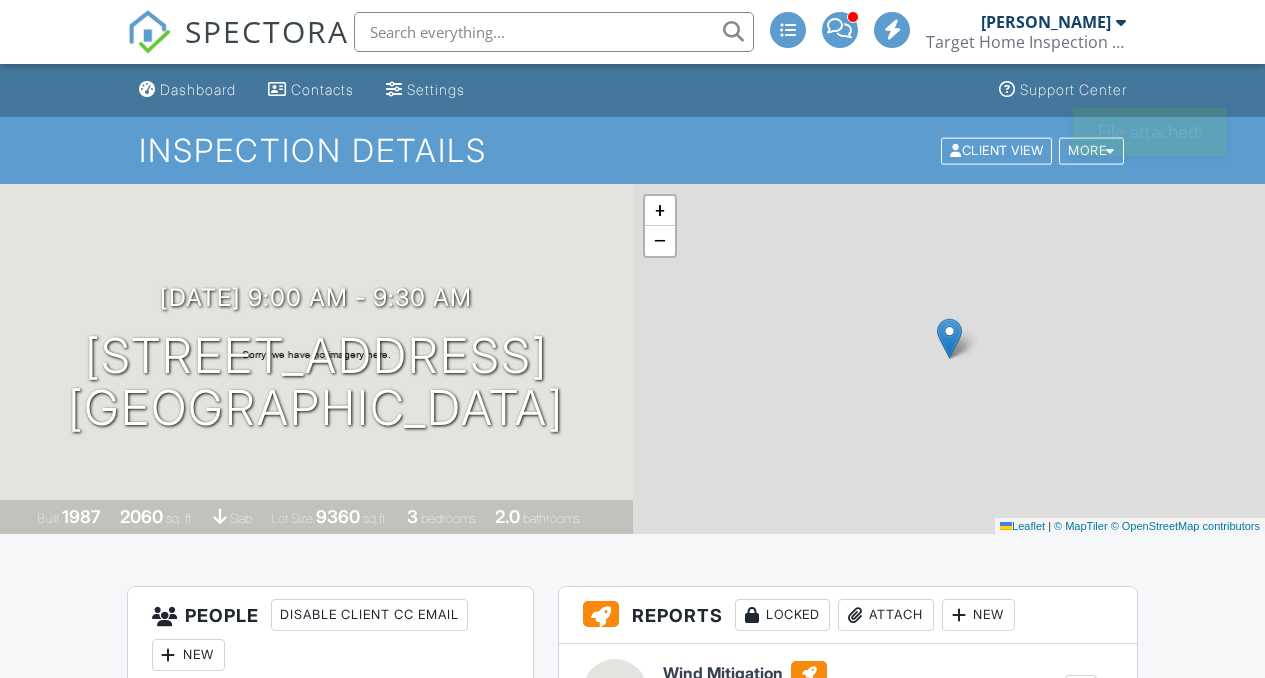 scroll, scrollTop: 0, scrollLeft: 0, axis: both 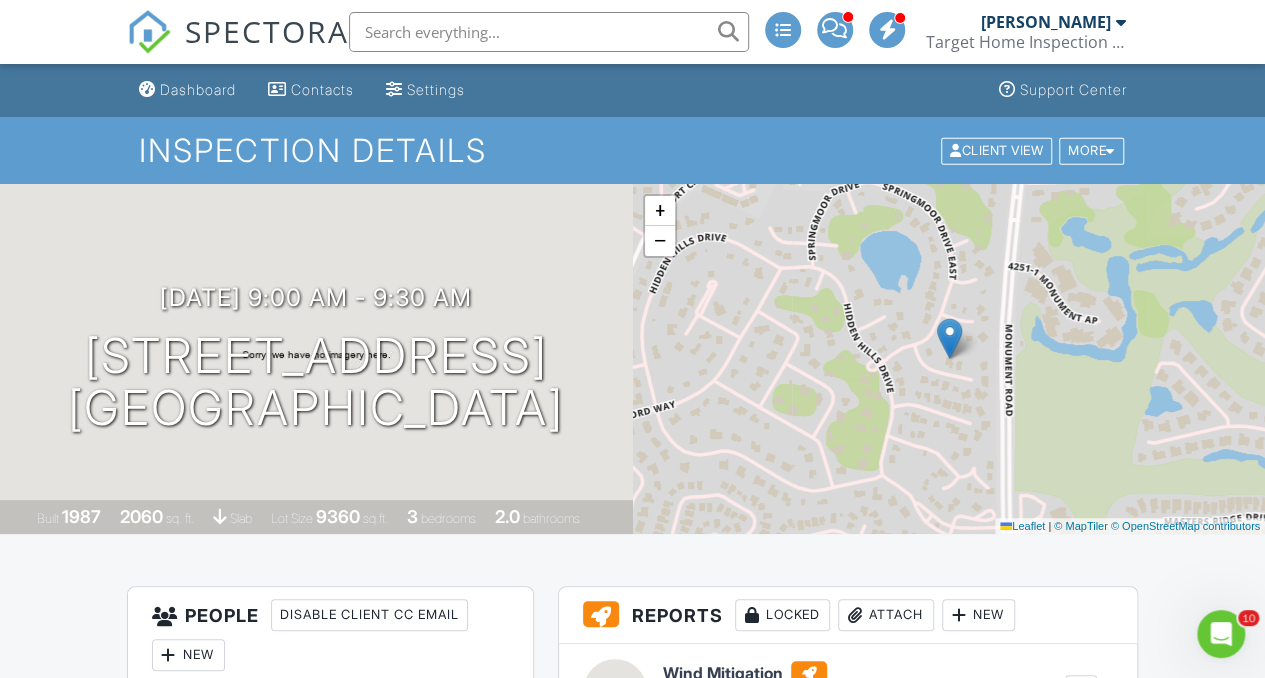 click at bounding box center (549, 32) 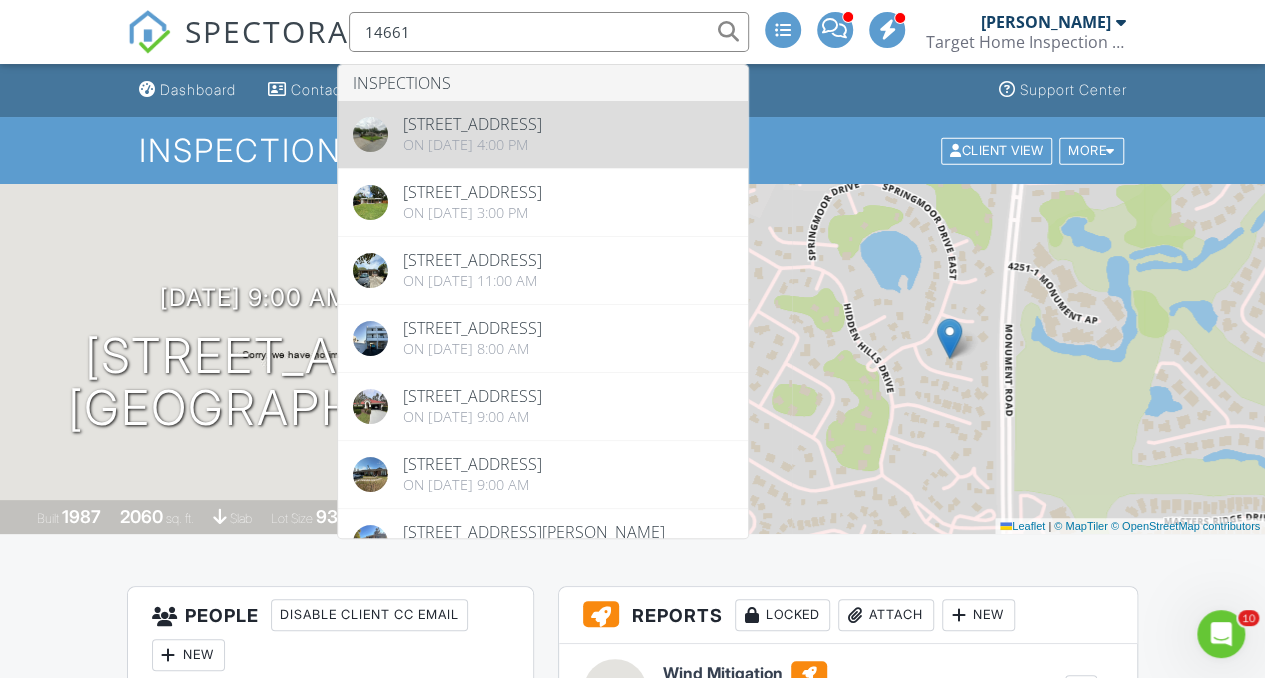 type on "14661" 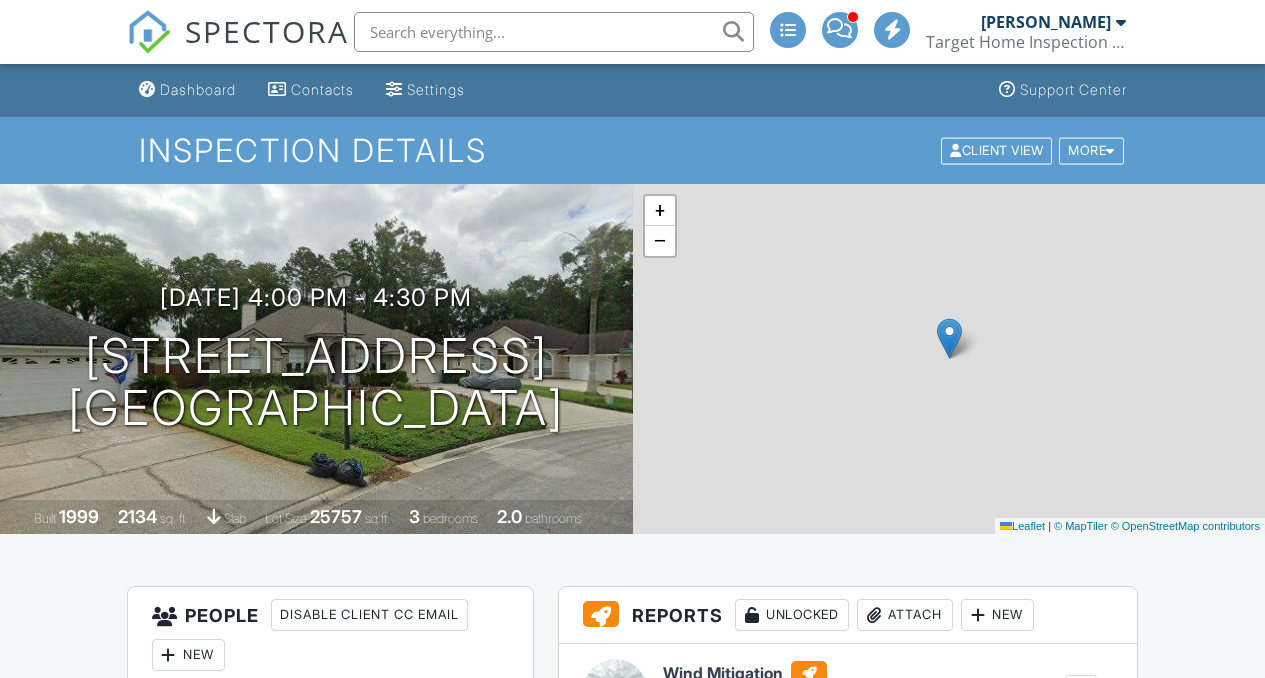 scroll, scrollTop: 0, scrollLeft: 0, axis: both 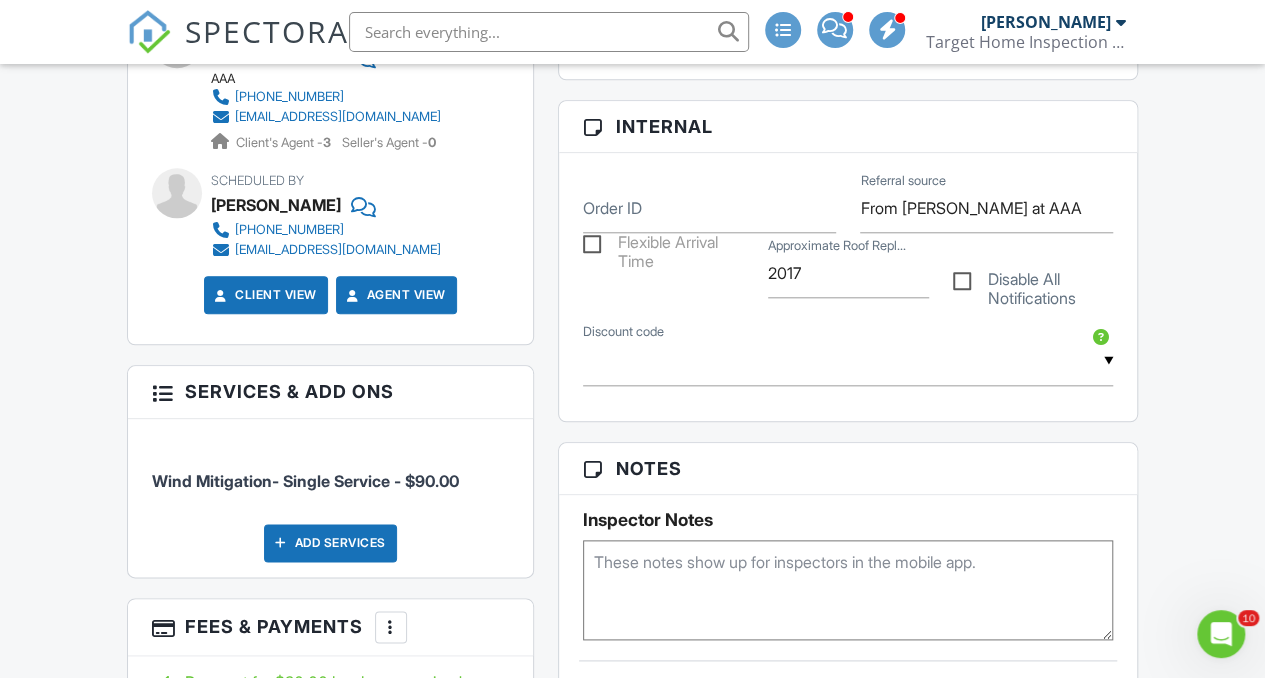 click at bounding box center (848, 590) 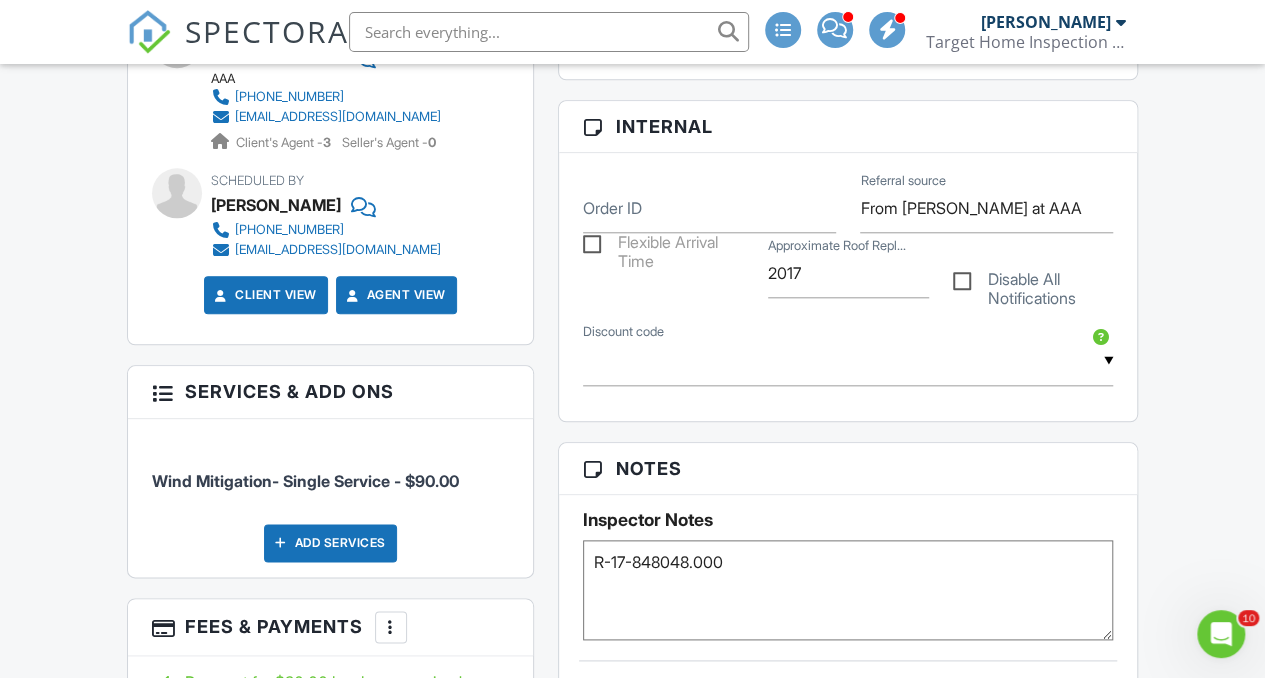paste on "3/27/17" 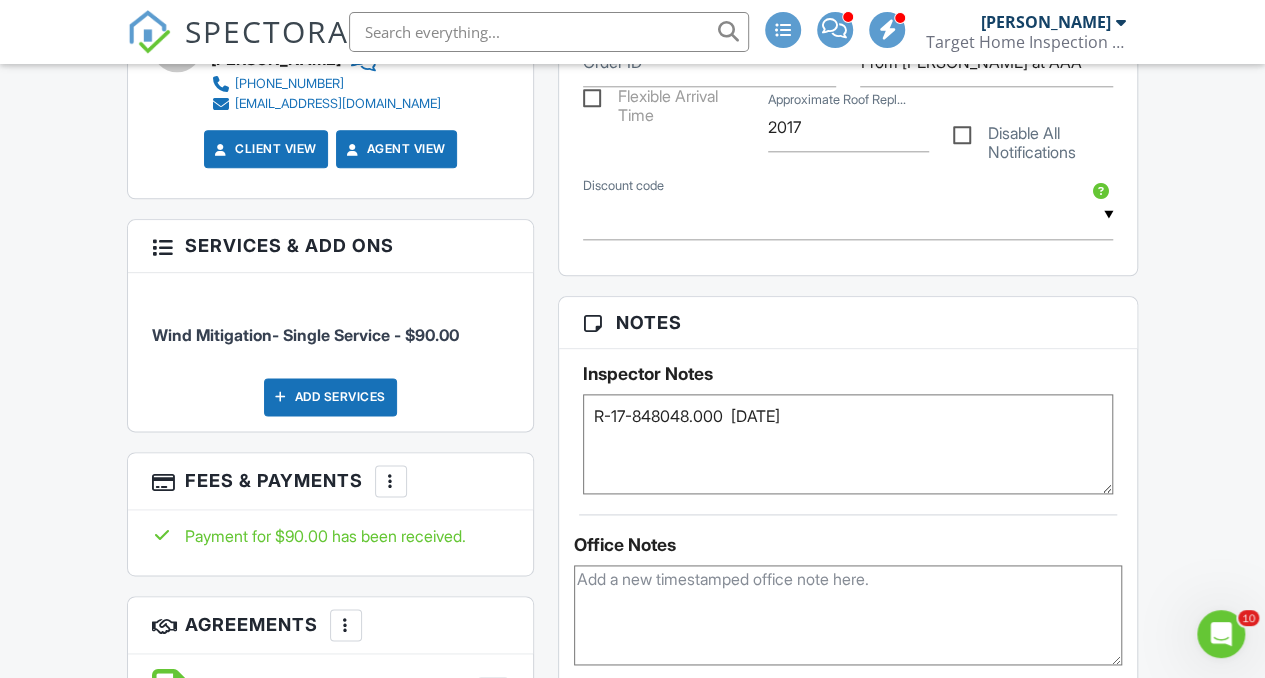 scroll, scrollTop: 1066, scrollLeft: 0, axis: vertical 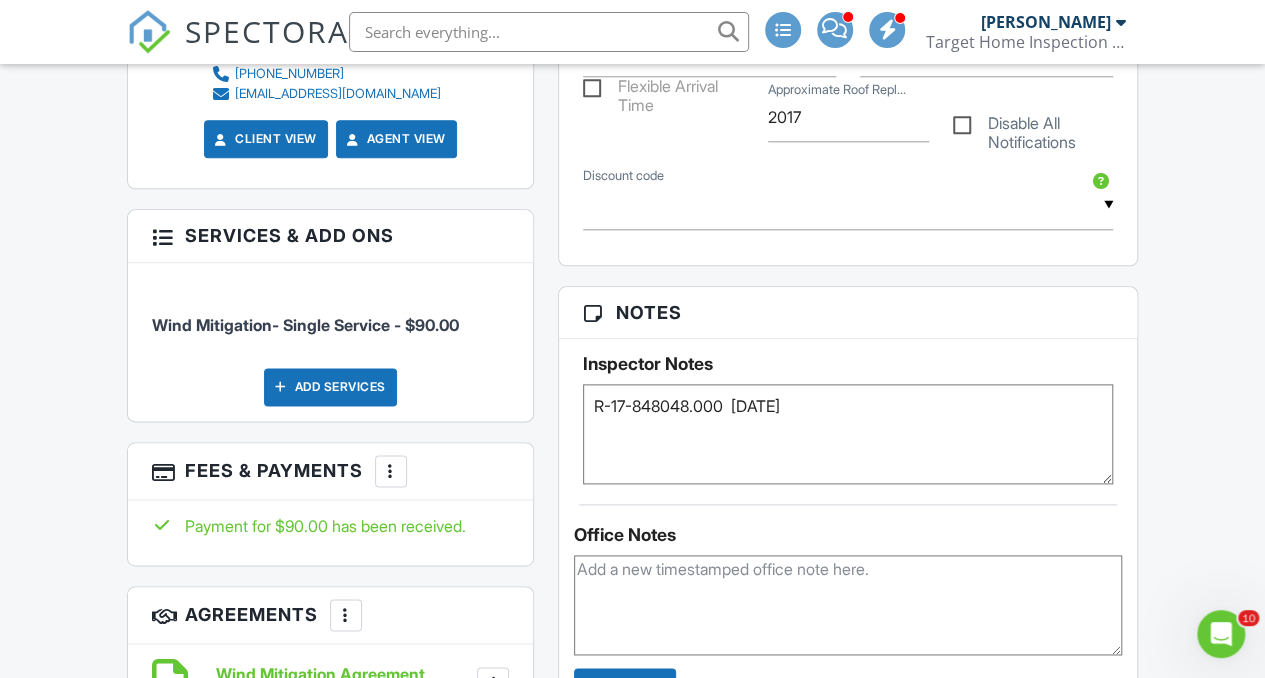 type on "R-17-848048.000  3/27/17" 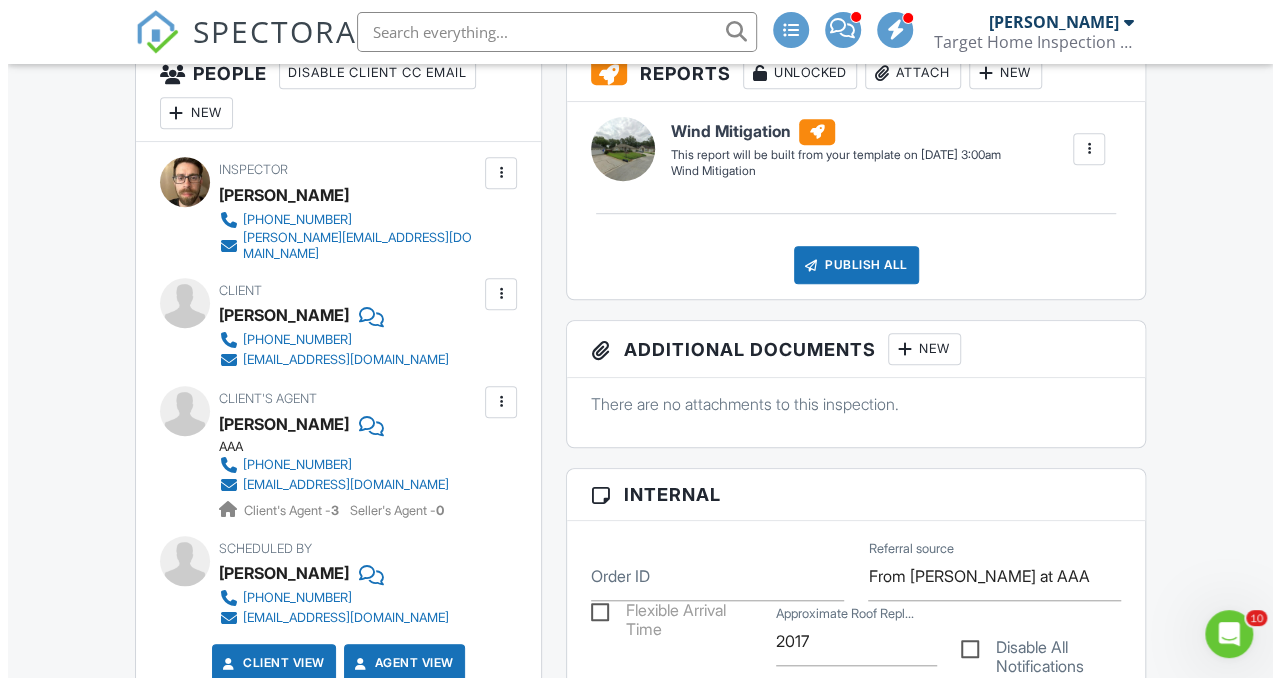 scroll, scrollTop: 313, scrollLeft: 0, axis: vertical 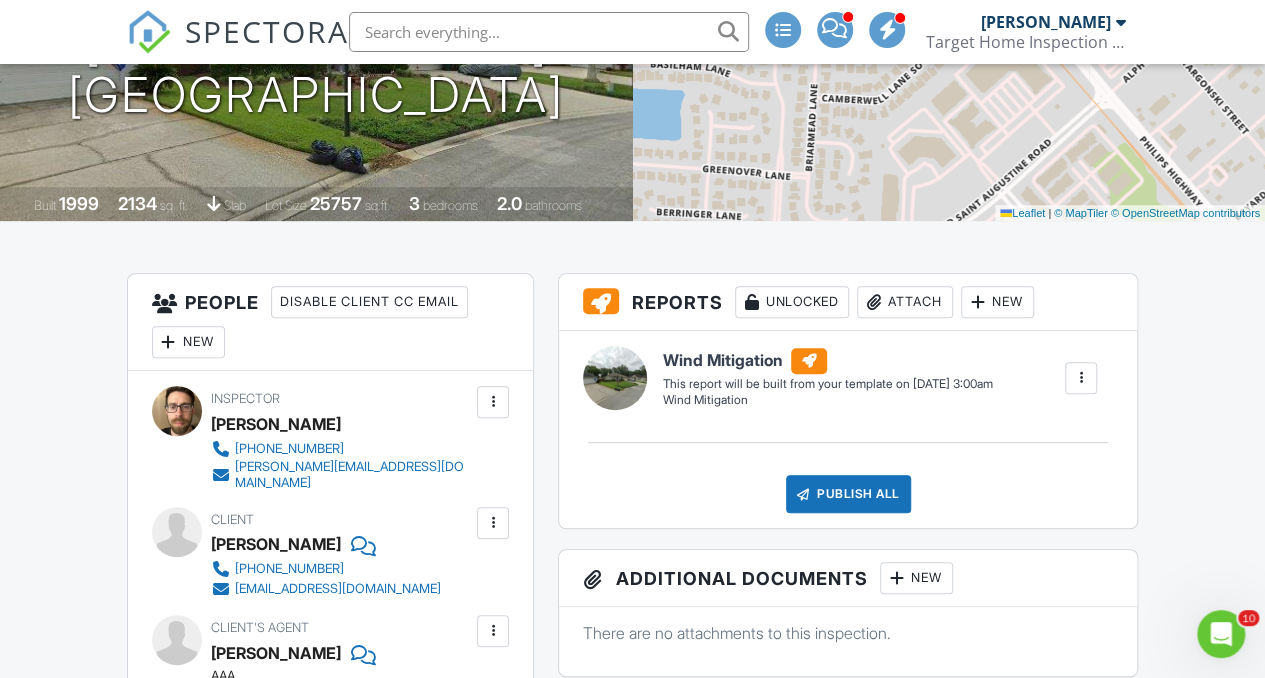 click on "Attach" at bounding box center [905, 302] 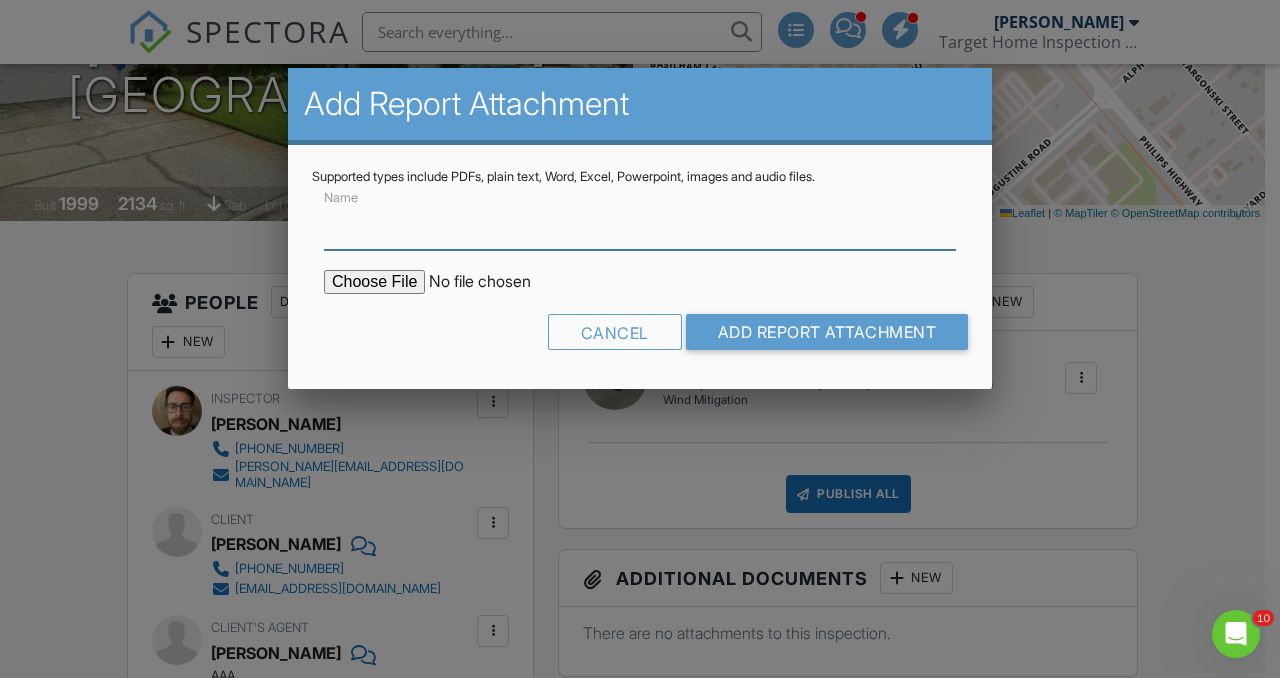 click on "Name" at bounding box center (640, 225) 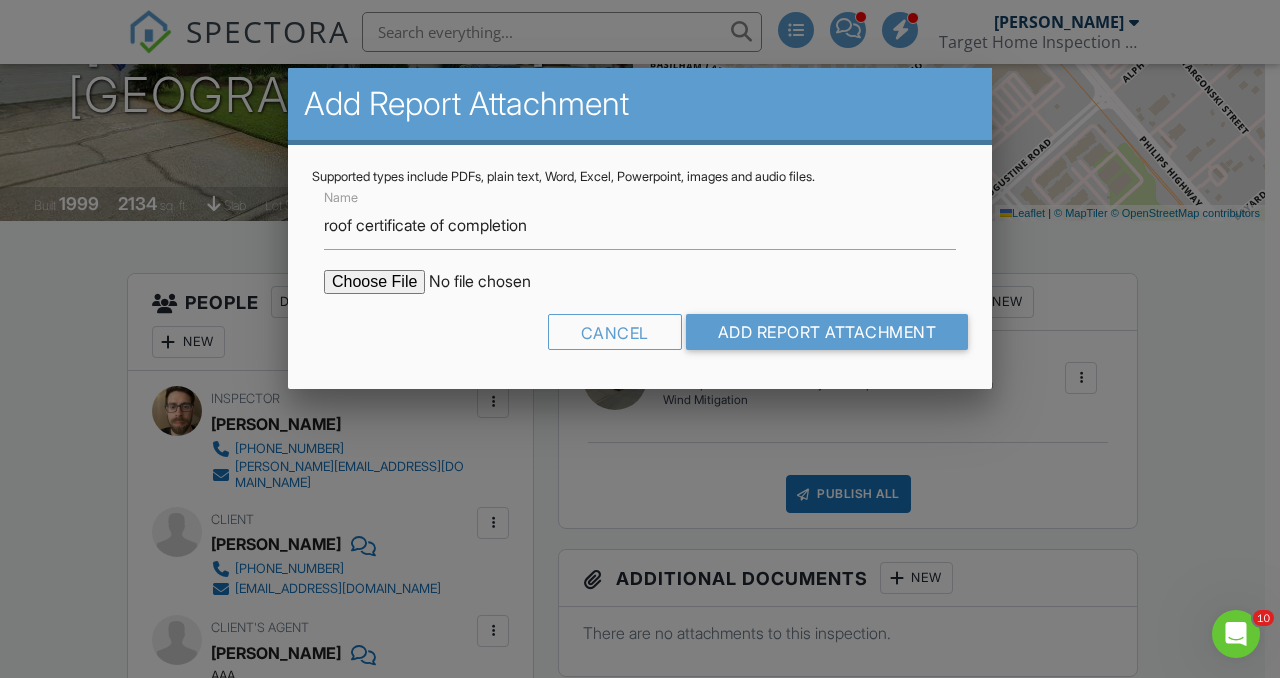 click at bounding box center [494, 282] 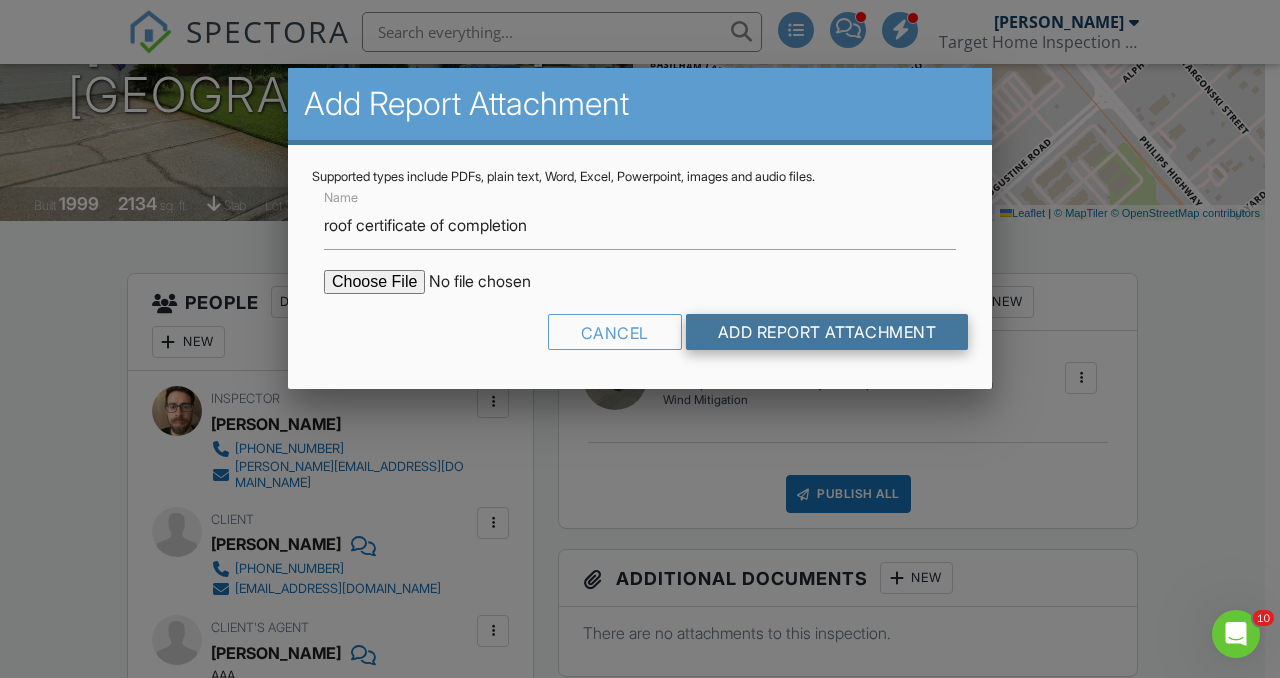 click on "Add Report Attachment" at bounding box center (827, 332) 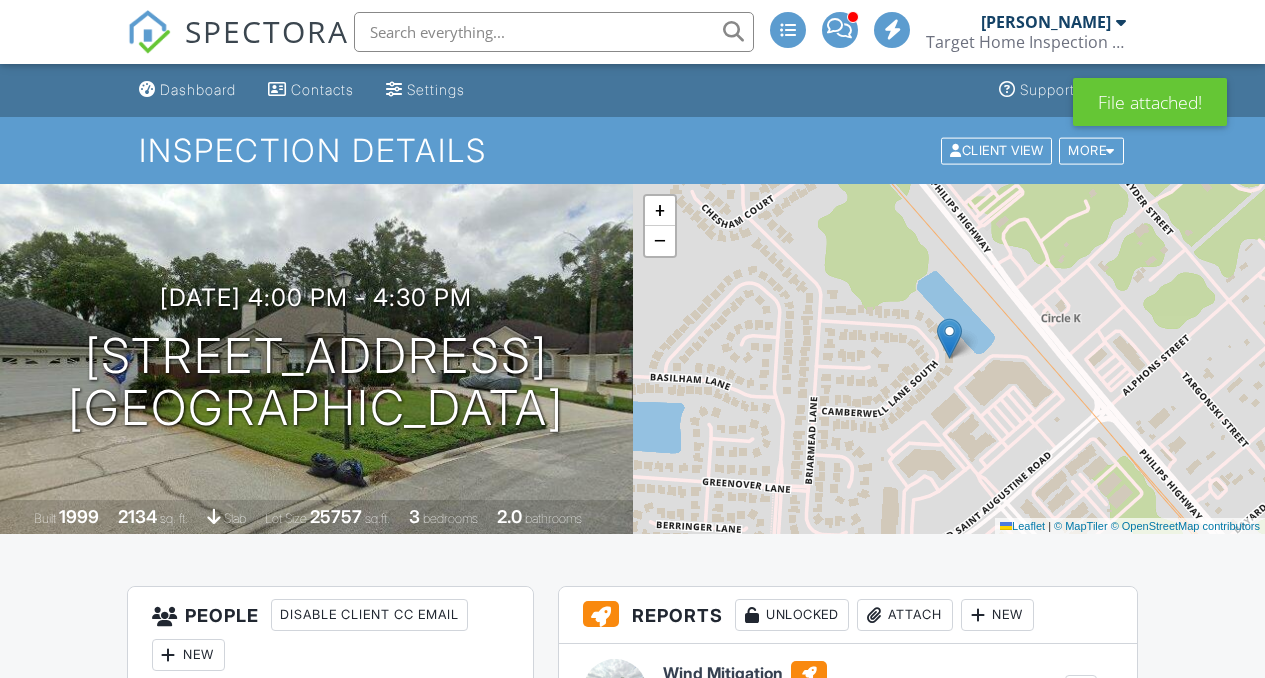 scroll, scrollTop: 248, scrollLeft: 0, axis: vertical 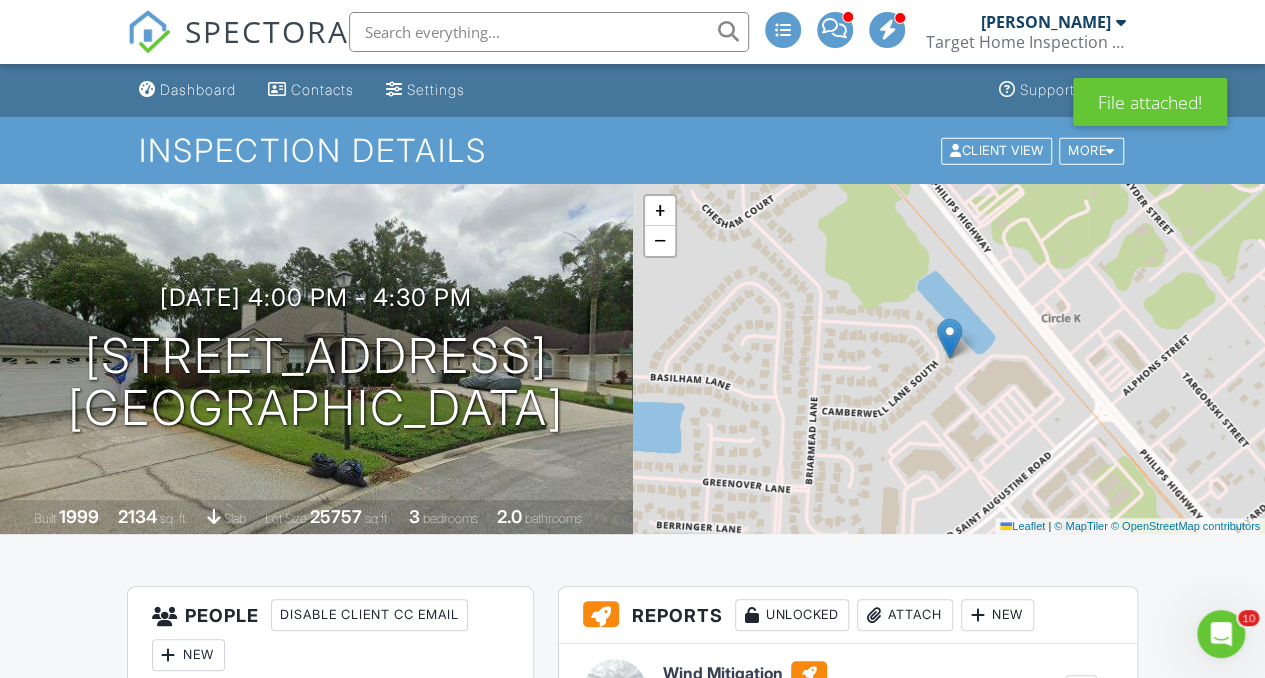 click at bounding box center (549, 32) 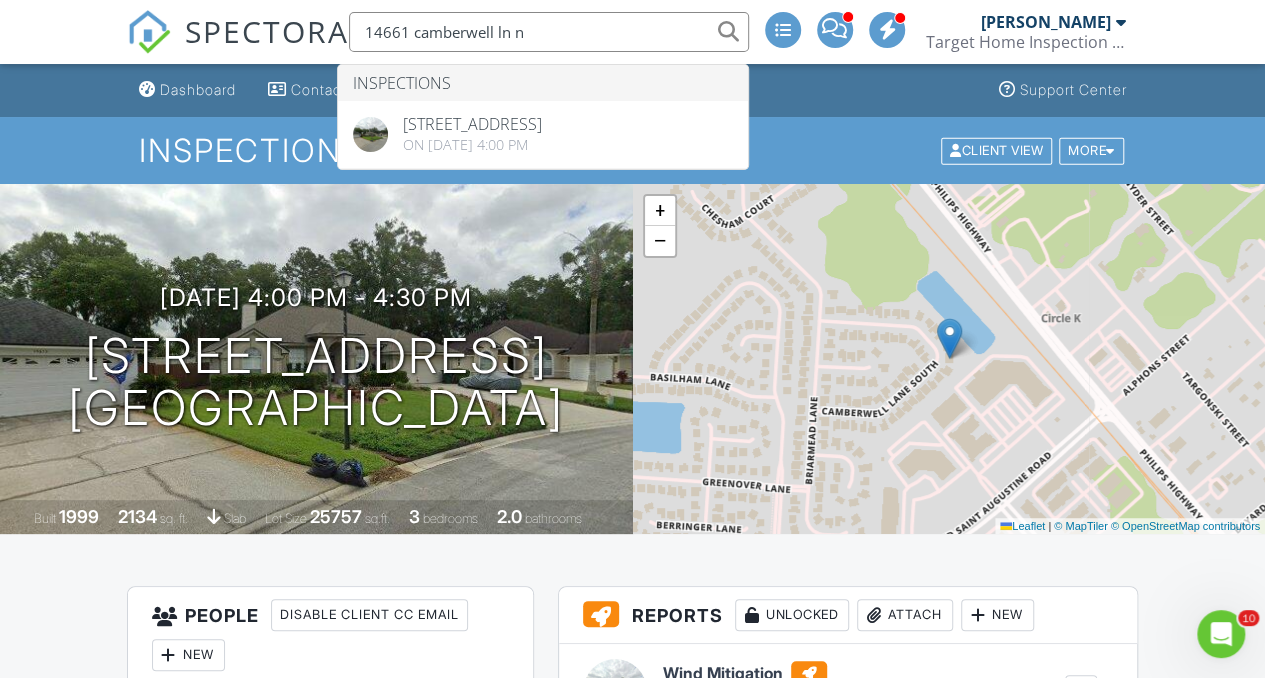 type on "14661 camberwell ln n" 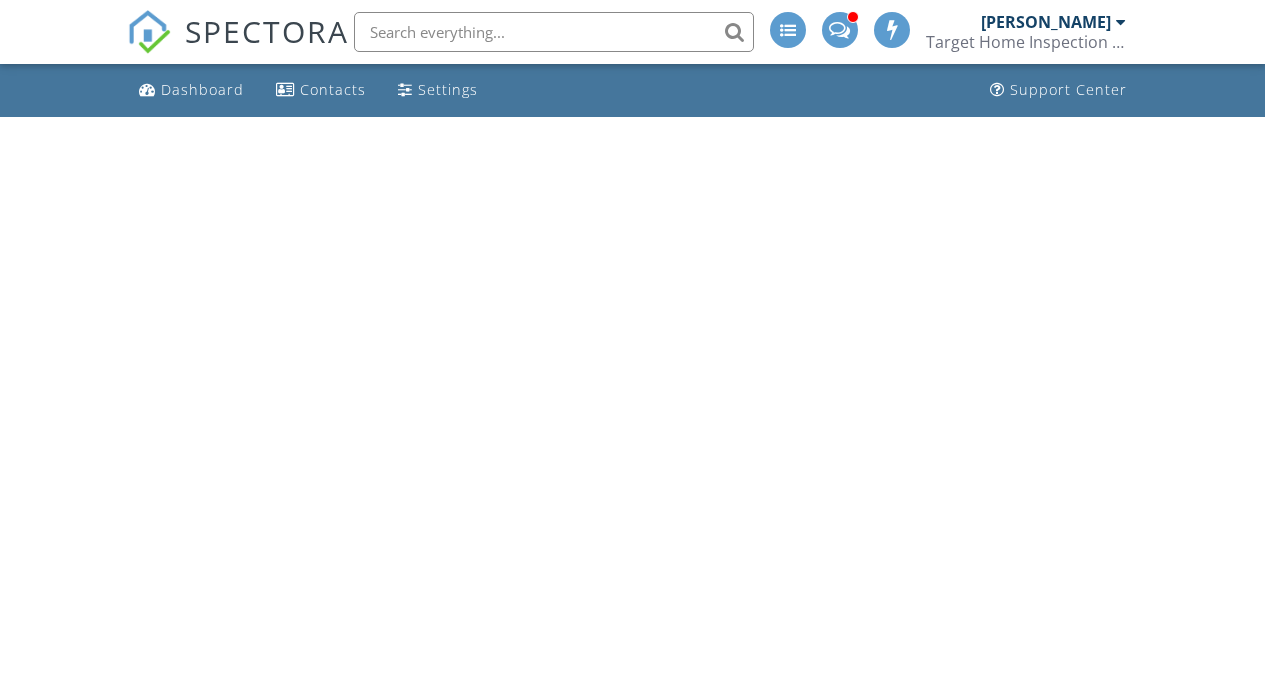scroll, scrollTop: 0, scrollLeft: 0, axis: both 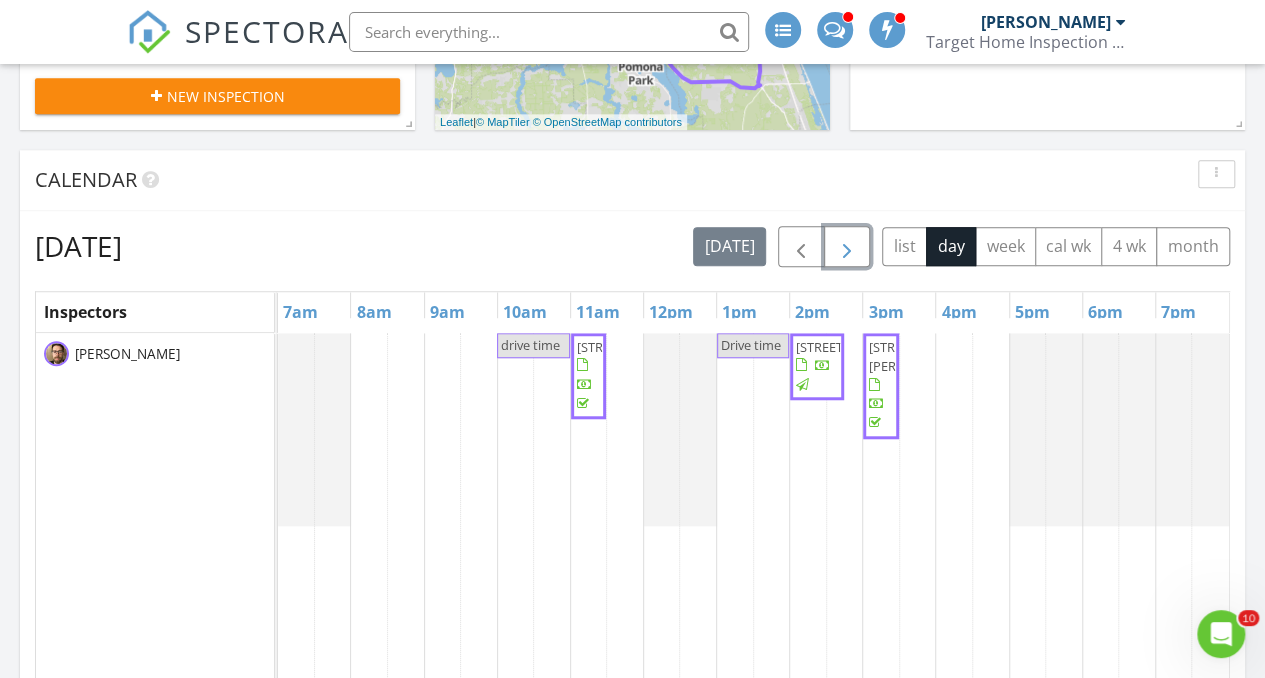 click at bounding box center (847, 247) 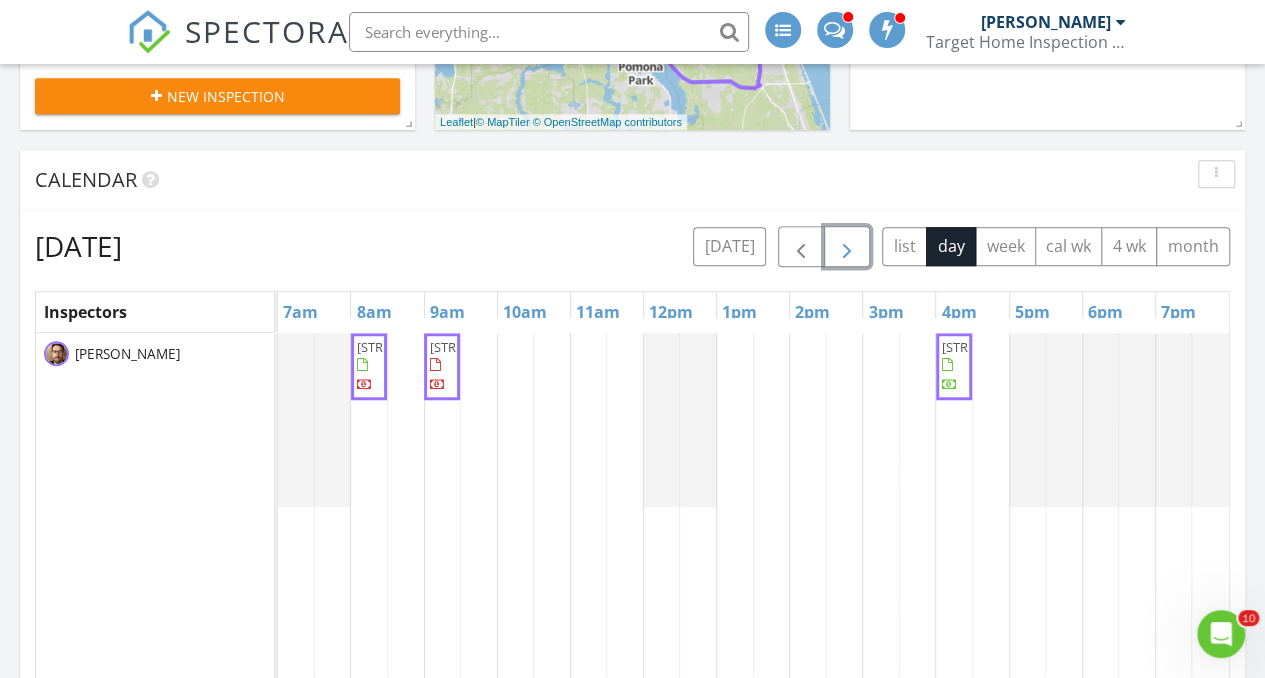 click at bounding box center [847, 247] 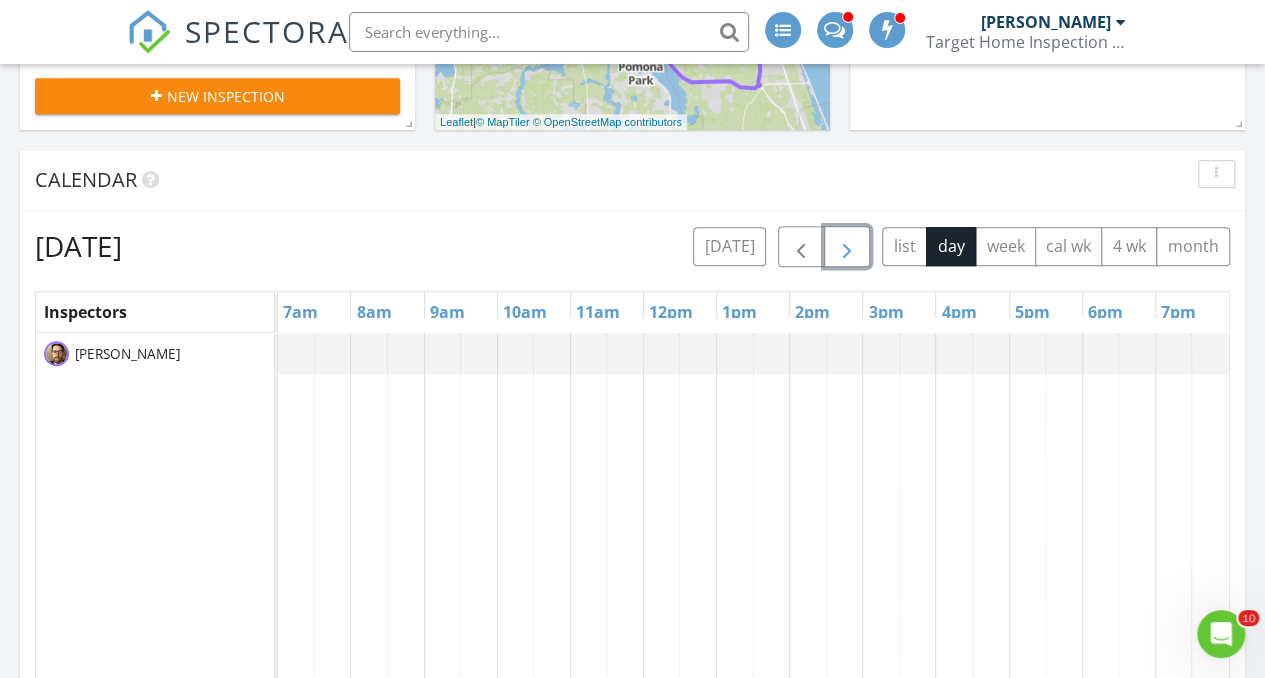 click at bounding box center (847, 247) 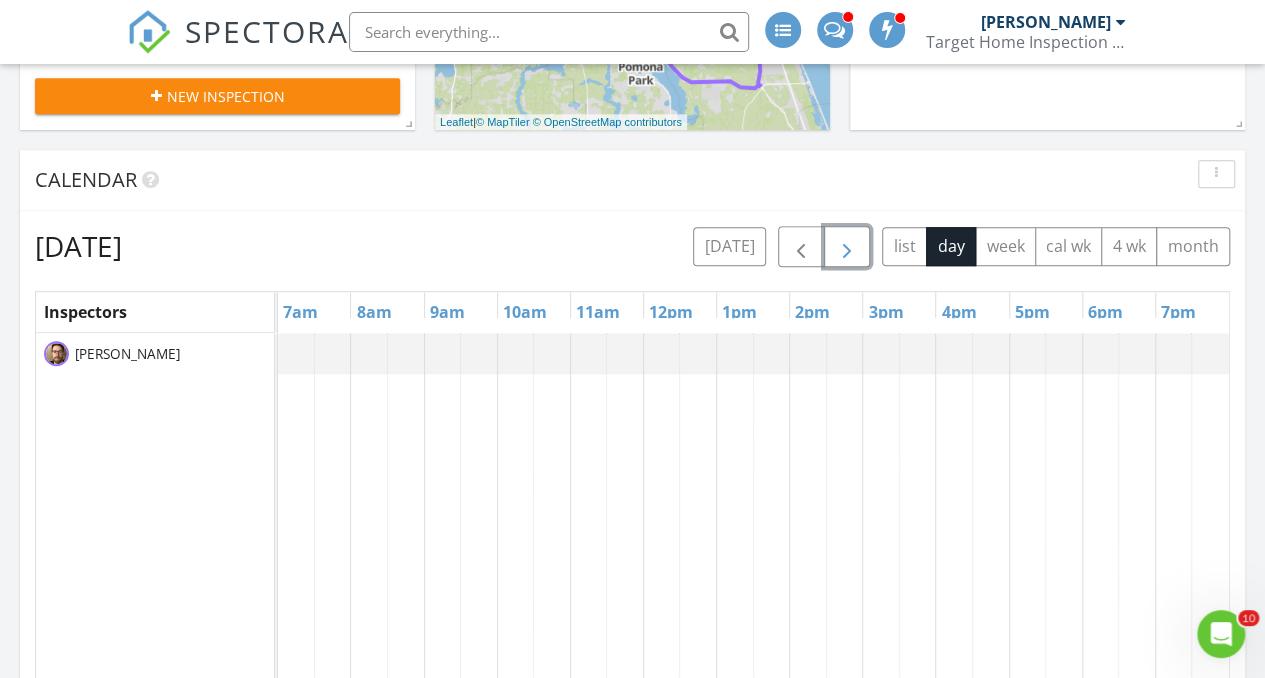 click at bounding box center [847, 247] 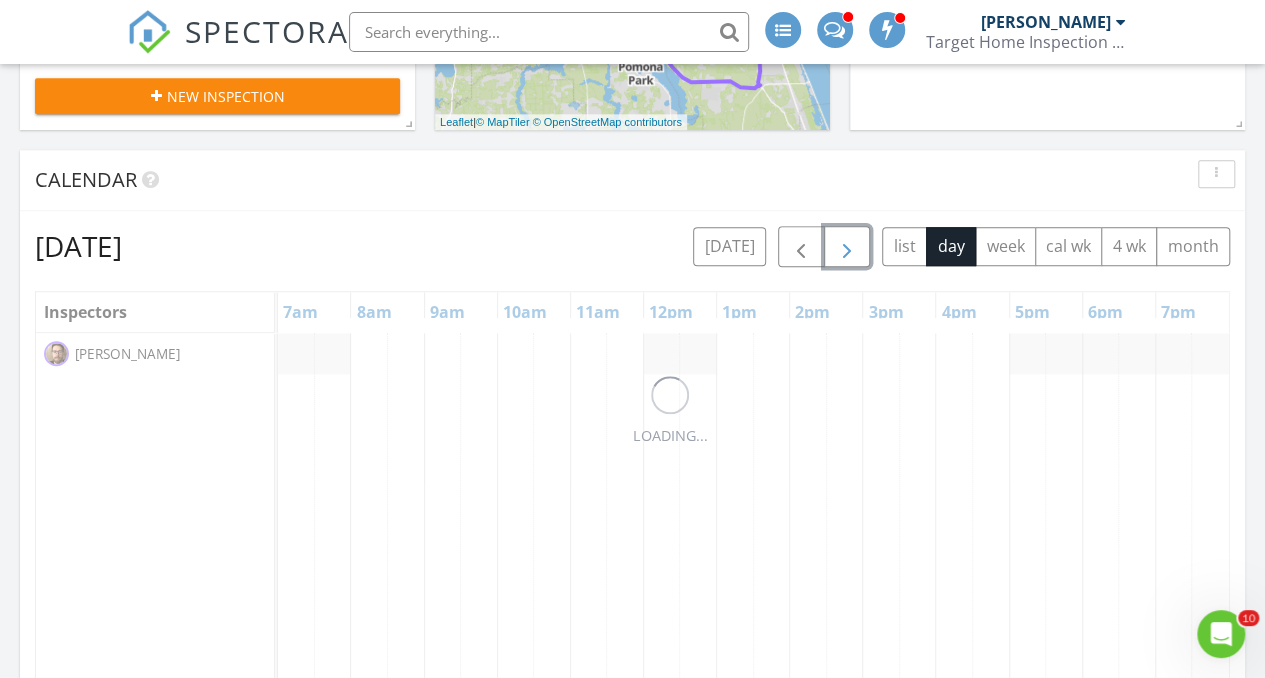 click at bounding box center (847, 247) 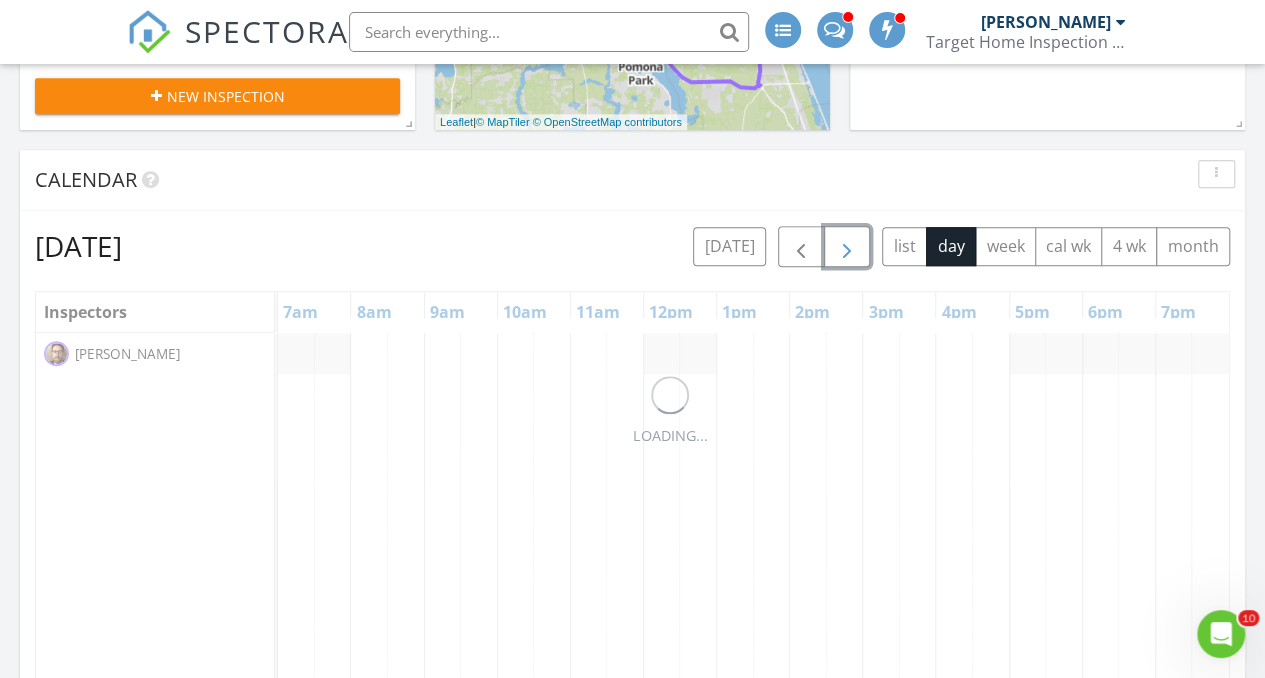 click at bounding box center [847, 247] 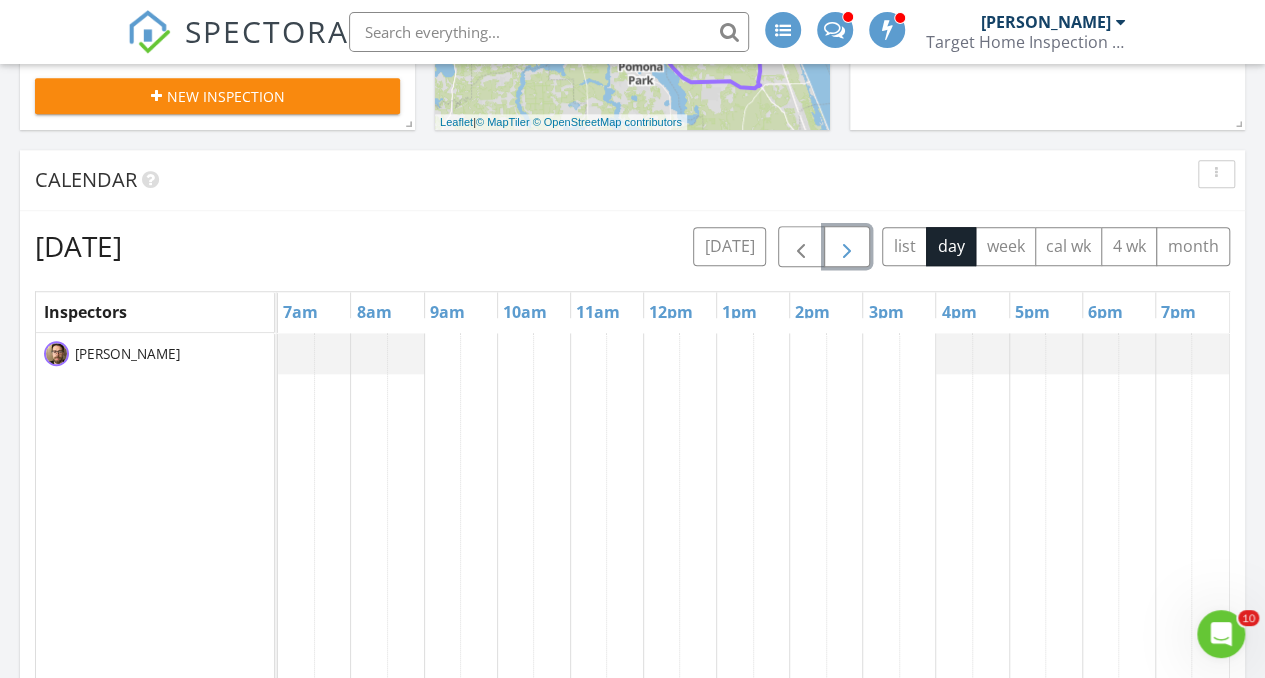 click at bounding box center [847, 247] 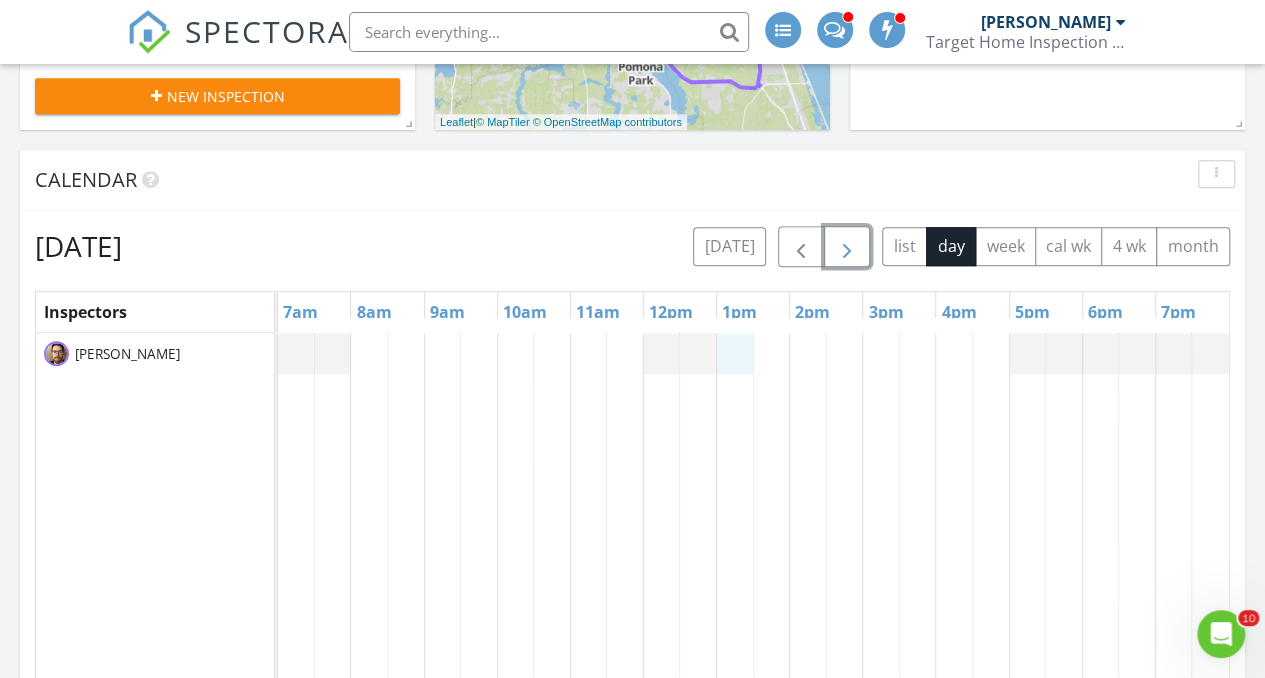 click at bounding box center (753, 719) 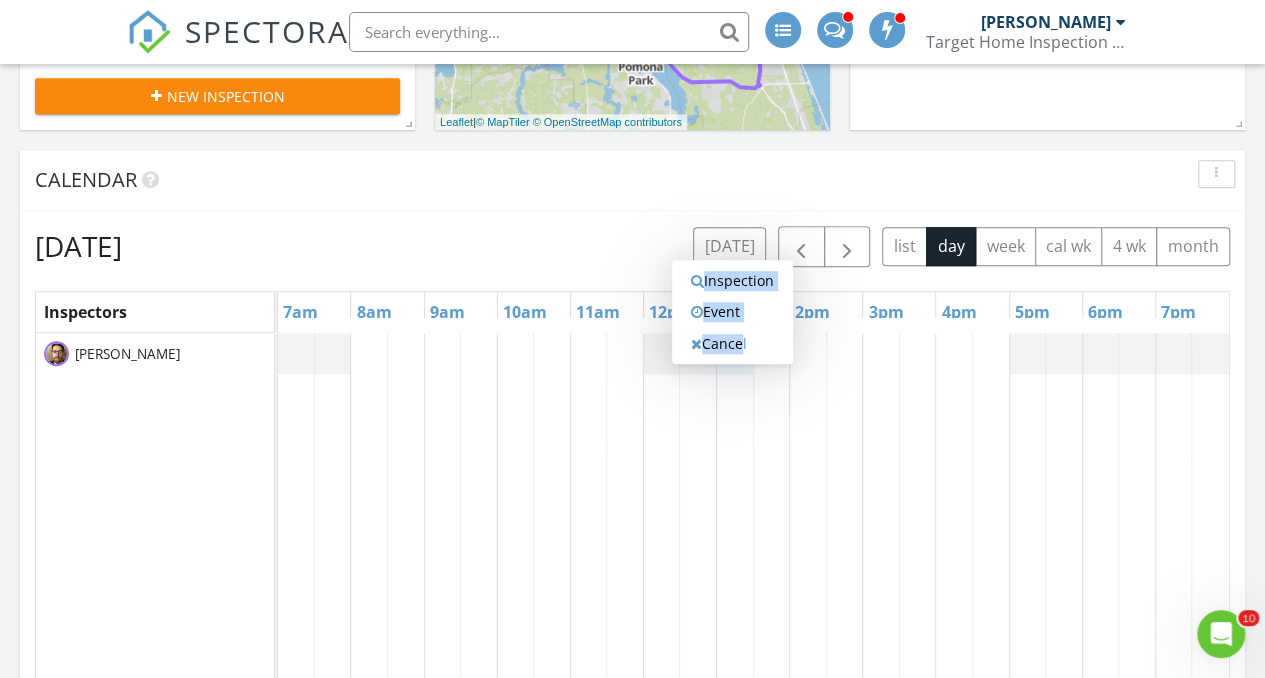 drag, startPoint x: 734, startPoint y: 359, endPoint x: 898, endPoint y: 362, distance: 164.02744 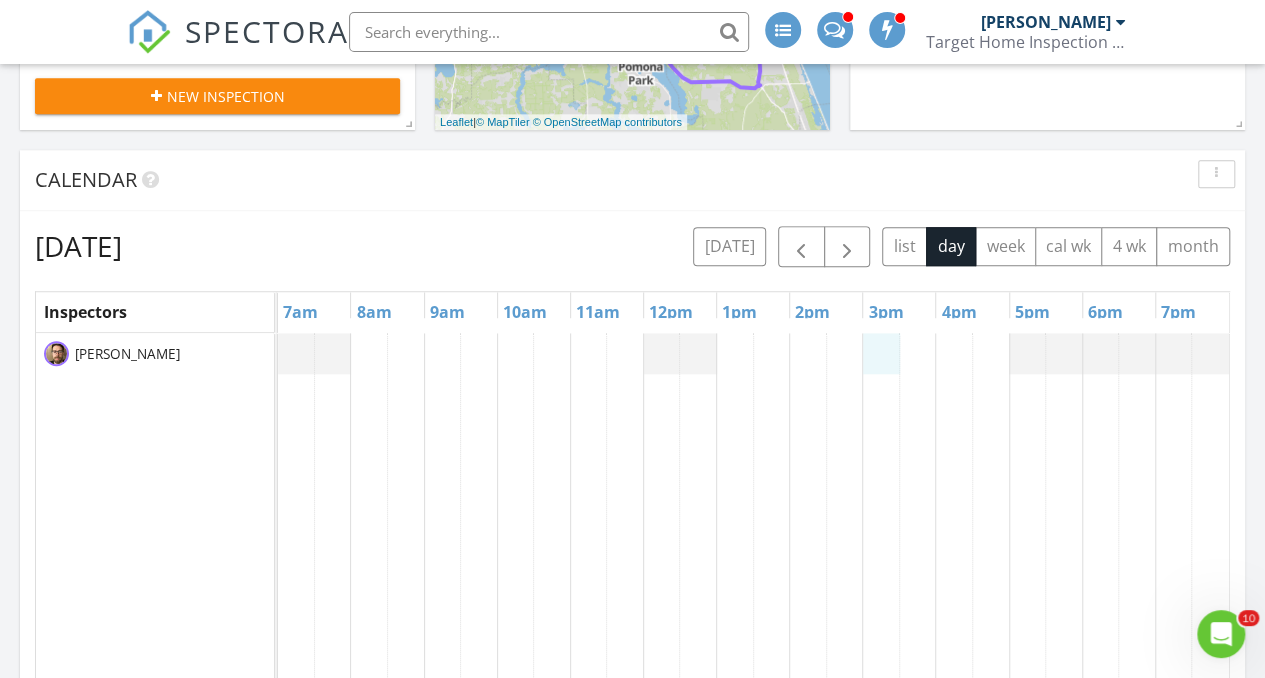 click at bounding box center [753, 719] 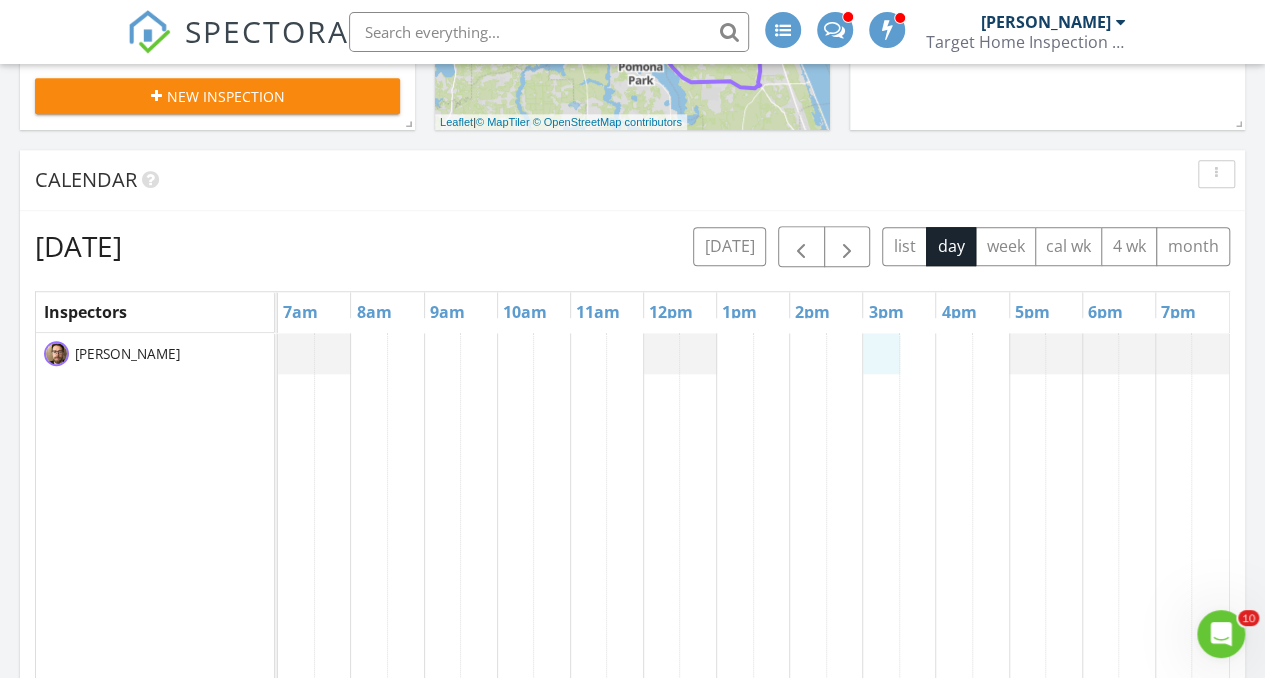 click at bounding box center [735, 719] 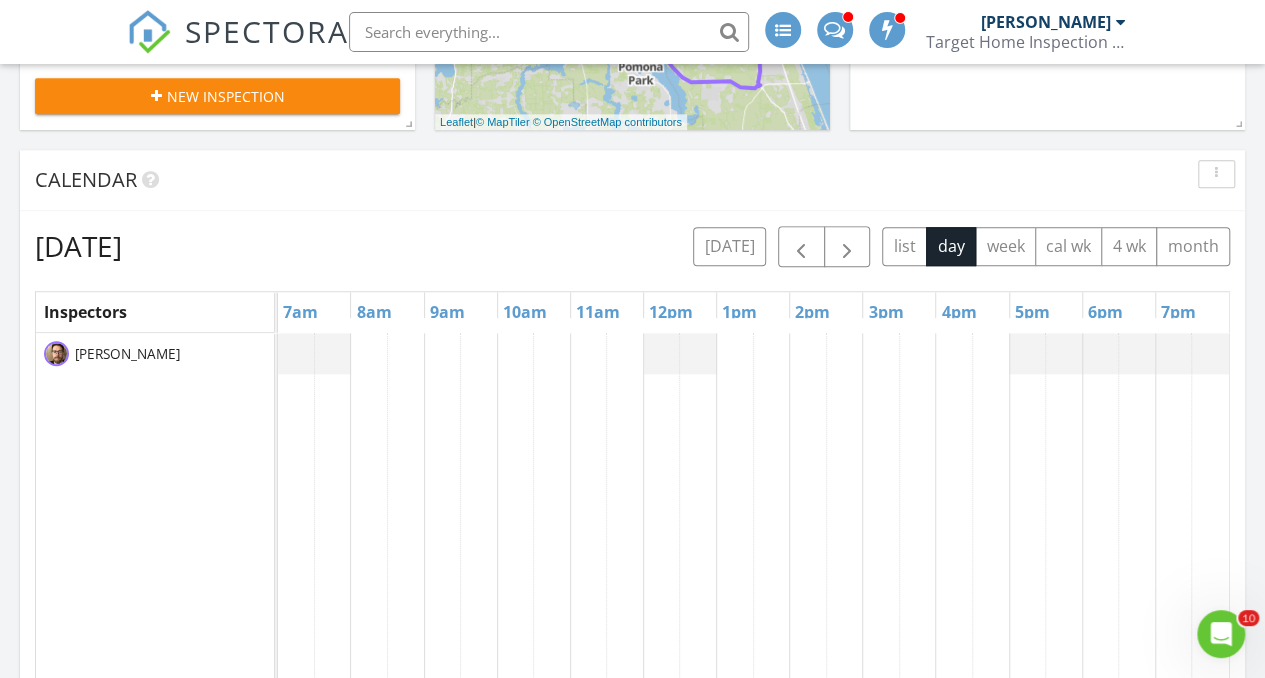 click at bounding box center [735, 719] 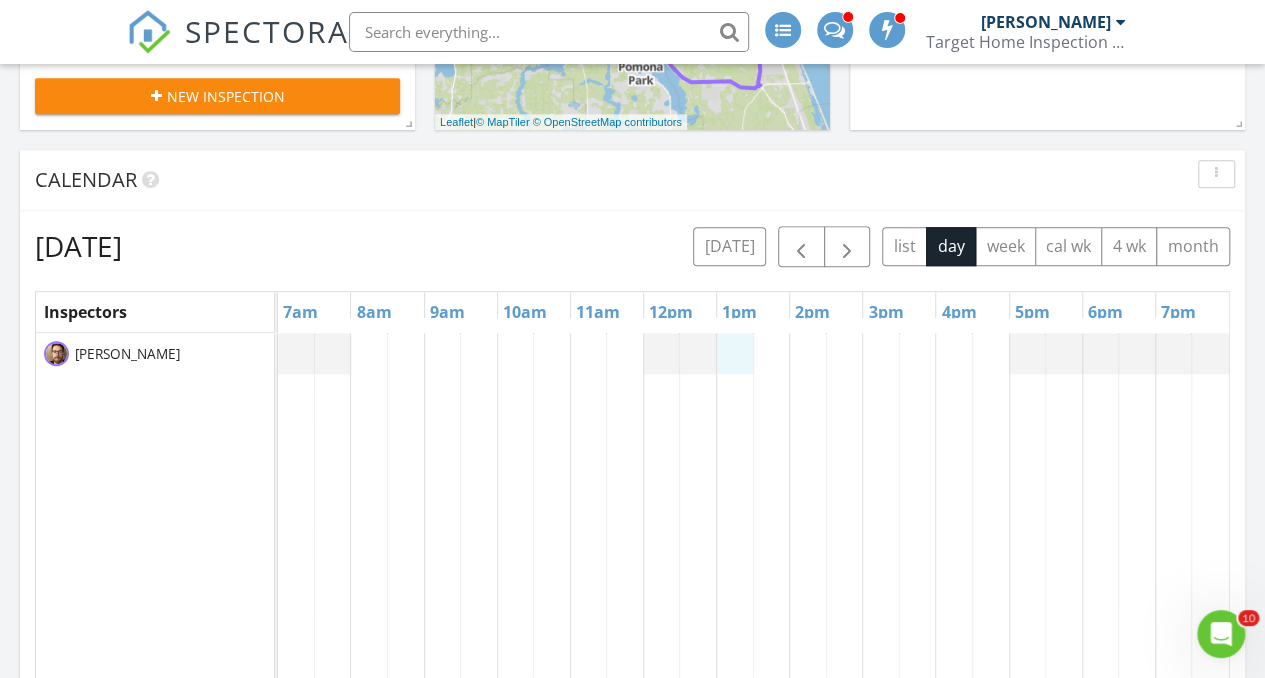 click at bounding box center (753, 719) 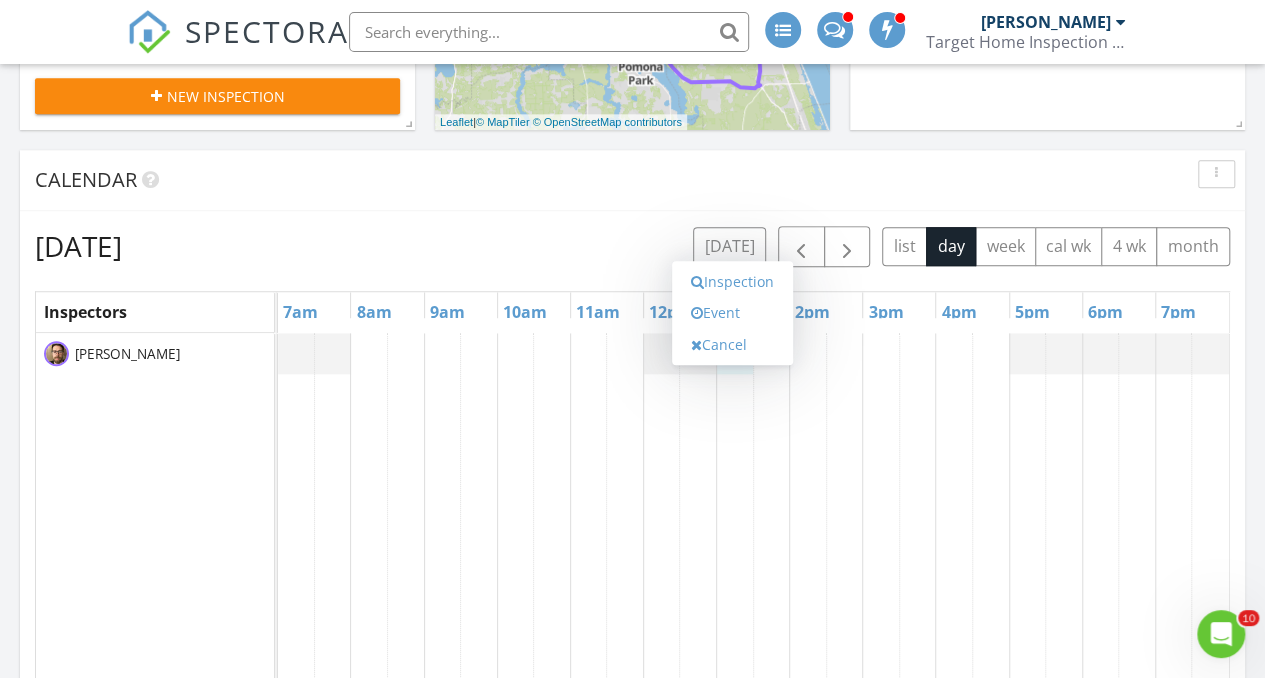 click at bounding box center (771, 719) 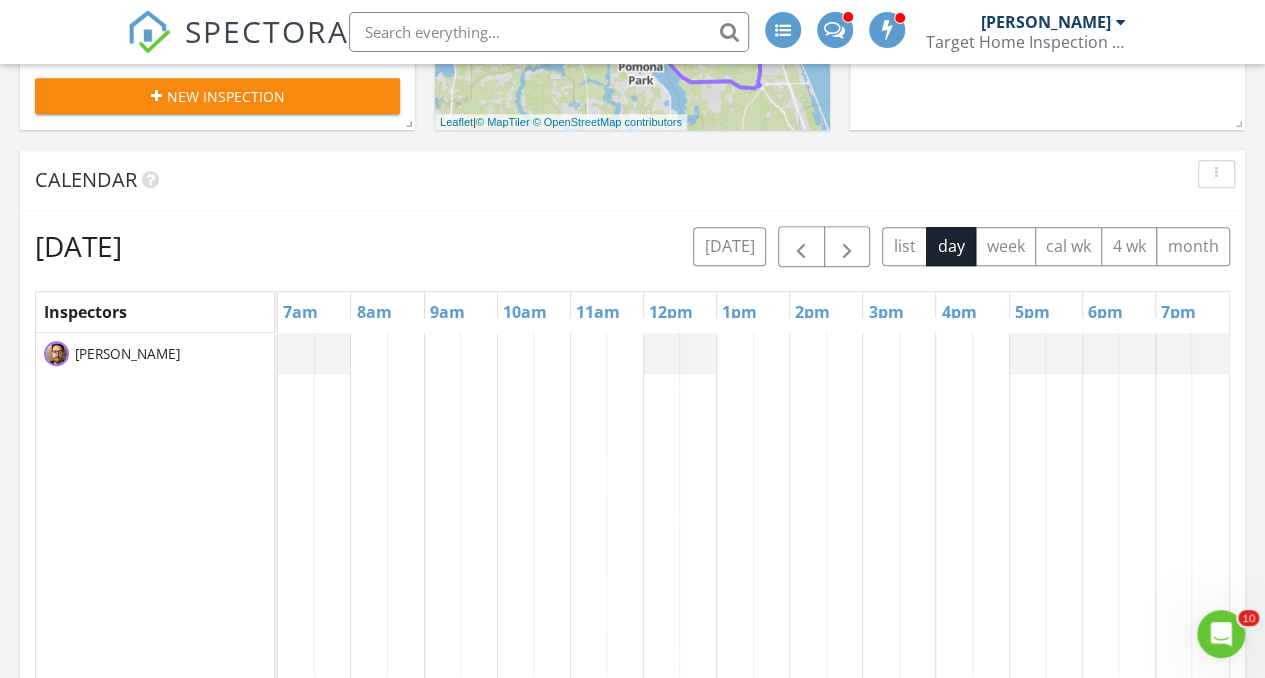 drag, startPoint x: 732, startPoint y: 359, endPoint x: 976, endPoint y: 421, distance: 251.75385 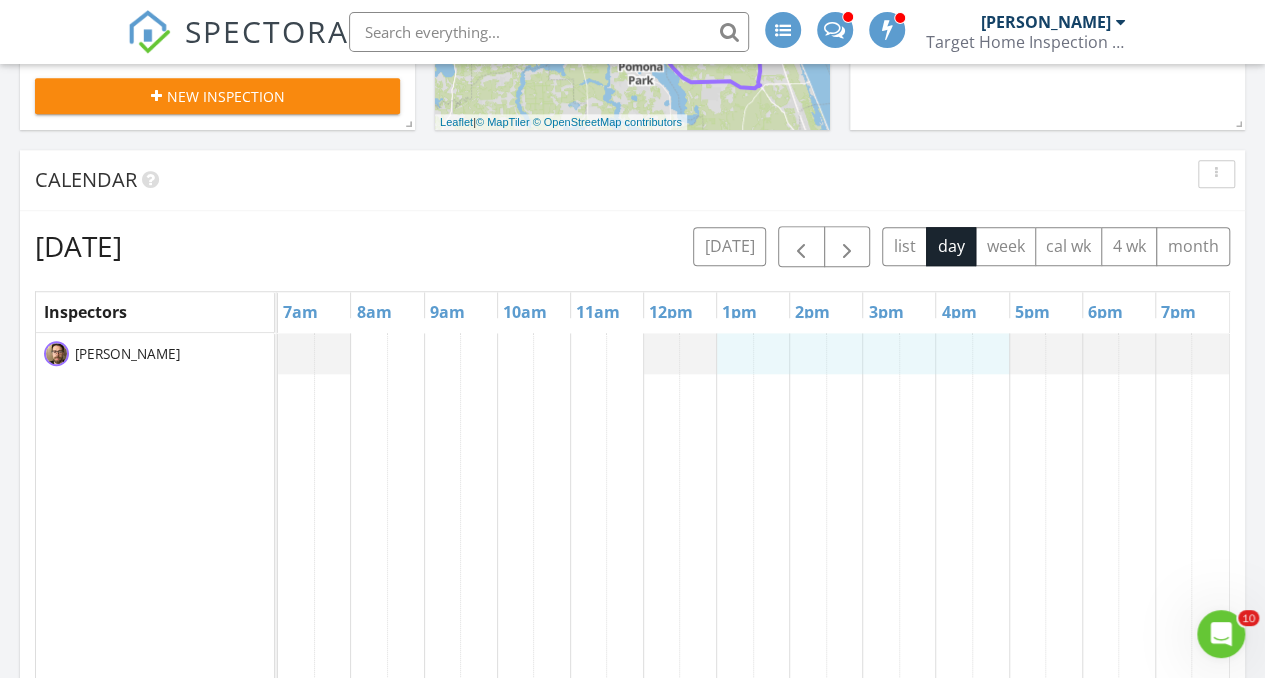 drag, startPoint x: 730, startPoint y: 347, endPoint x: 995, endPoint y: 357, distance: 265.1886 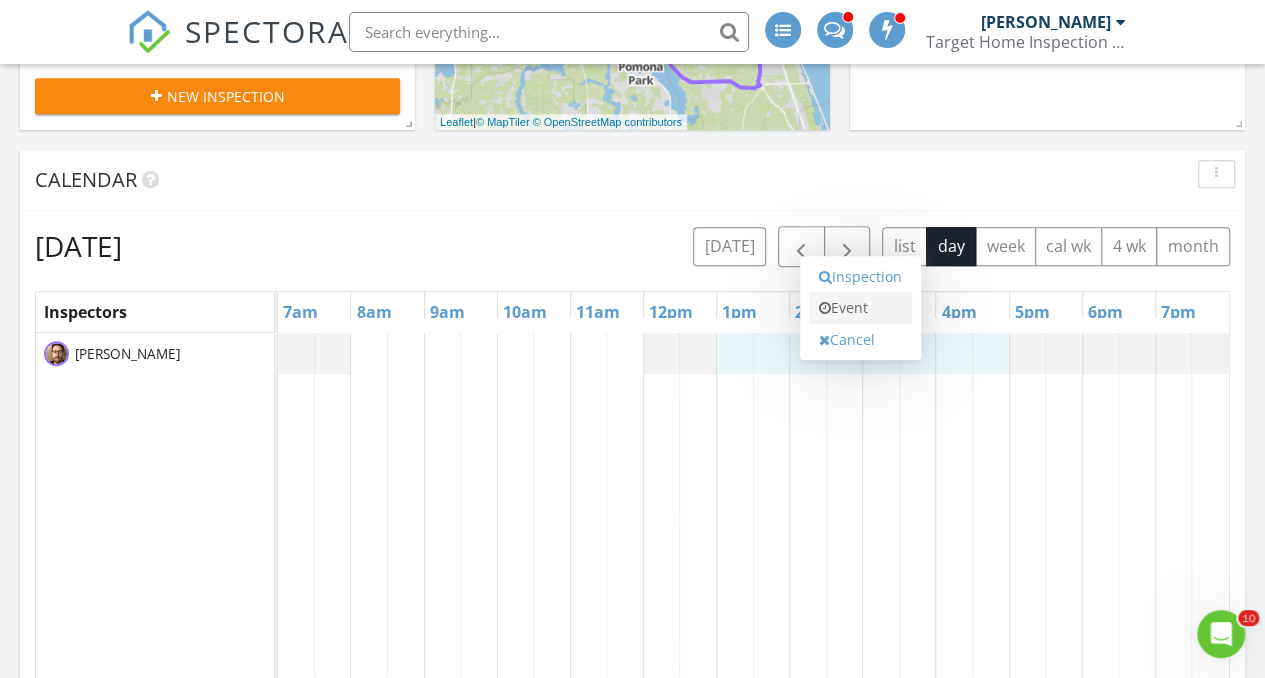 click on "Event" at bounding box center [860, 308] 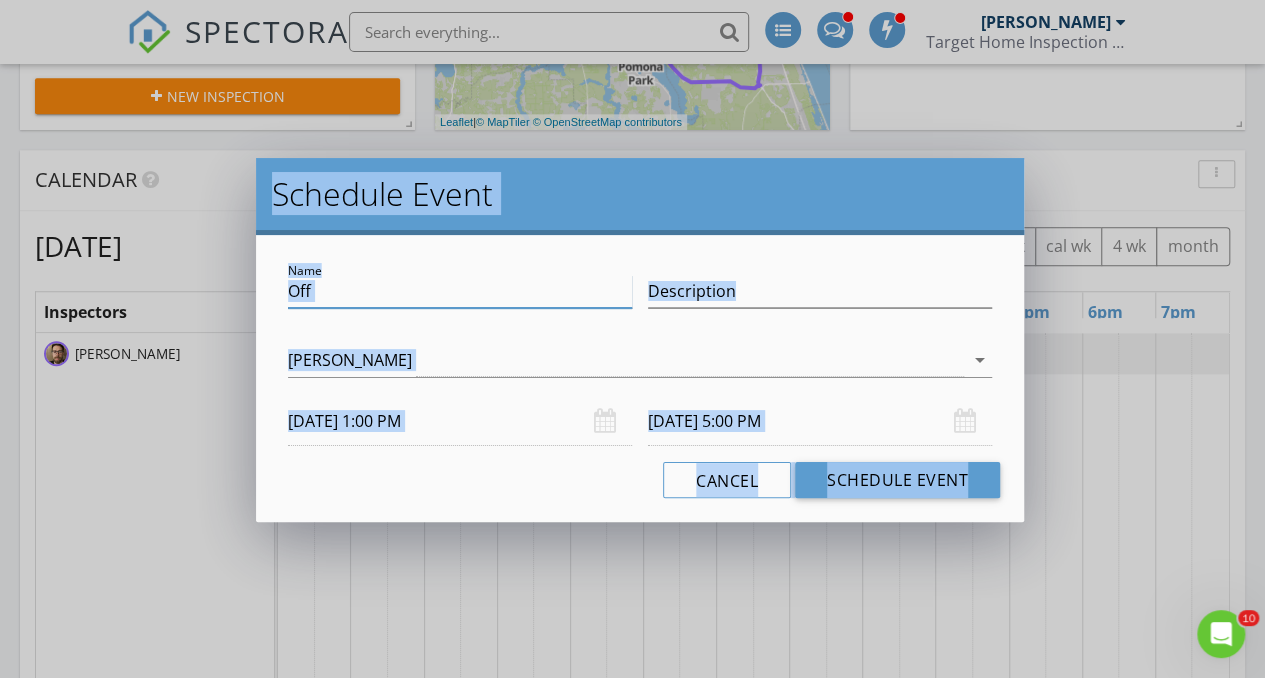 click on "Off" at bounding box center (460, 291) 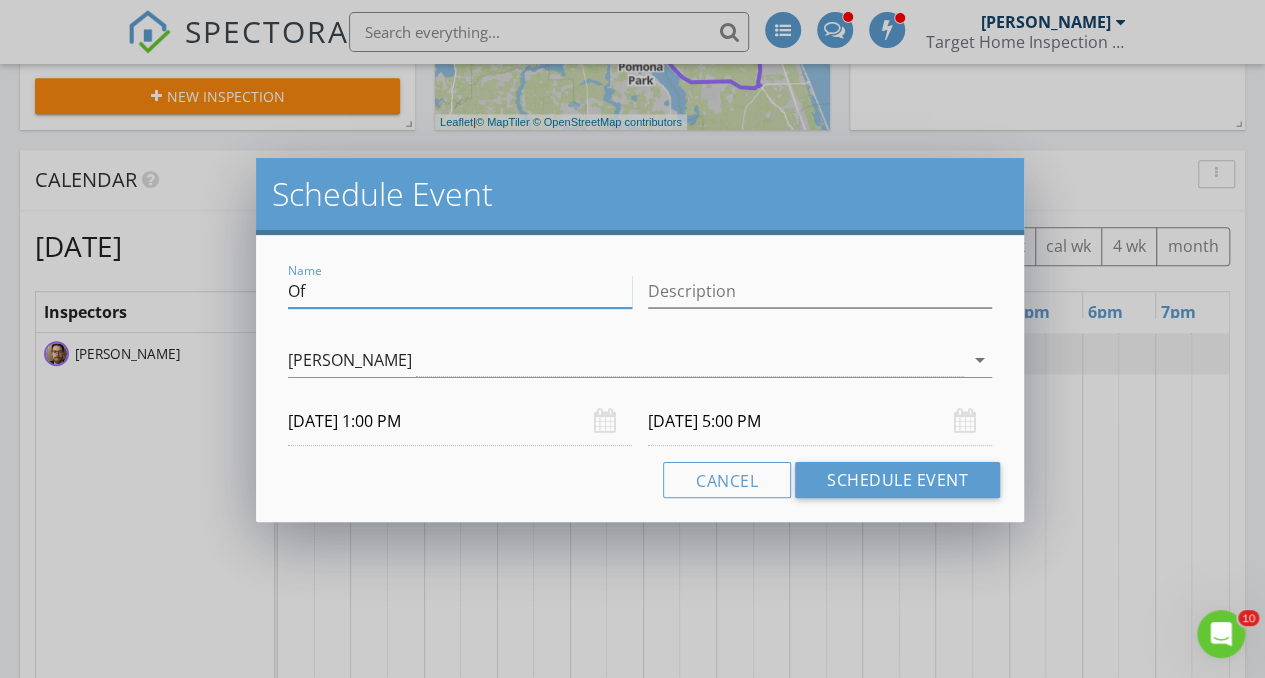 type on "O" 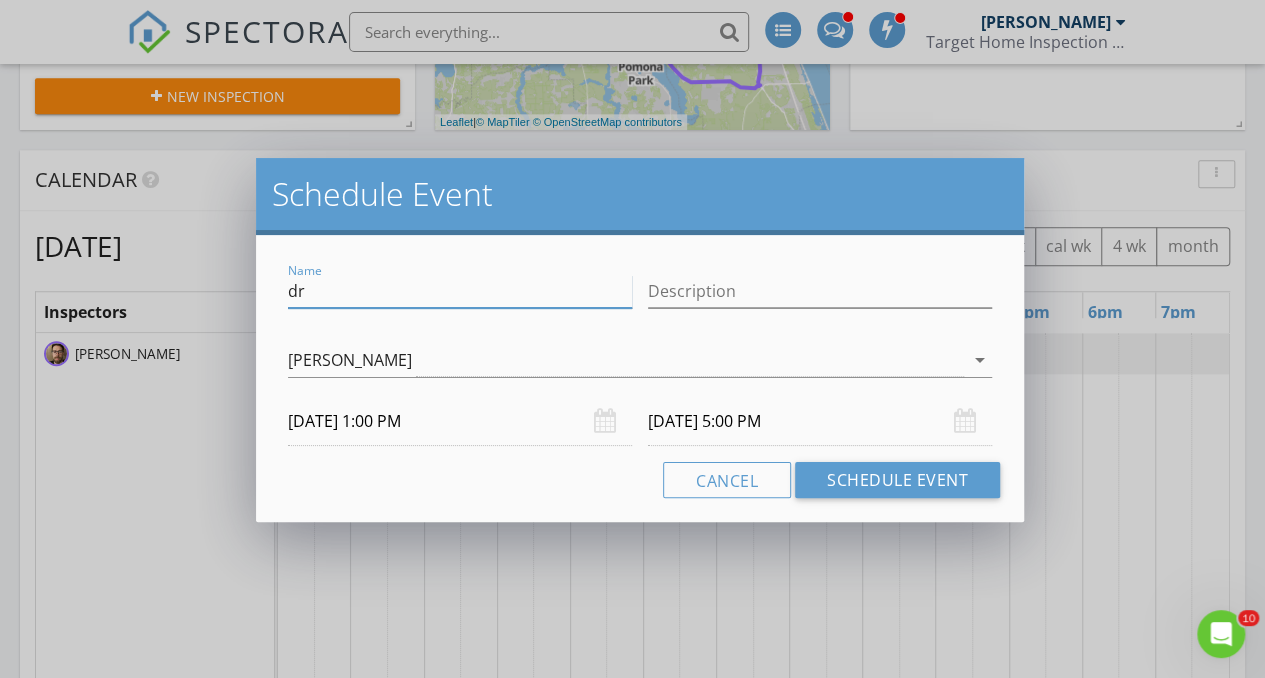 type on "d" 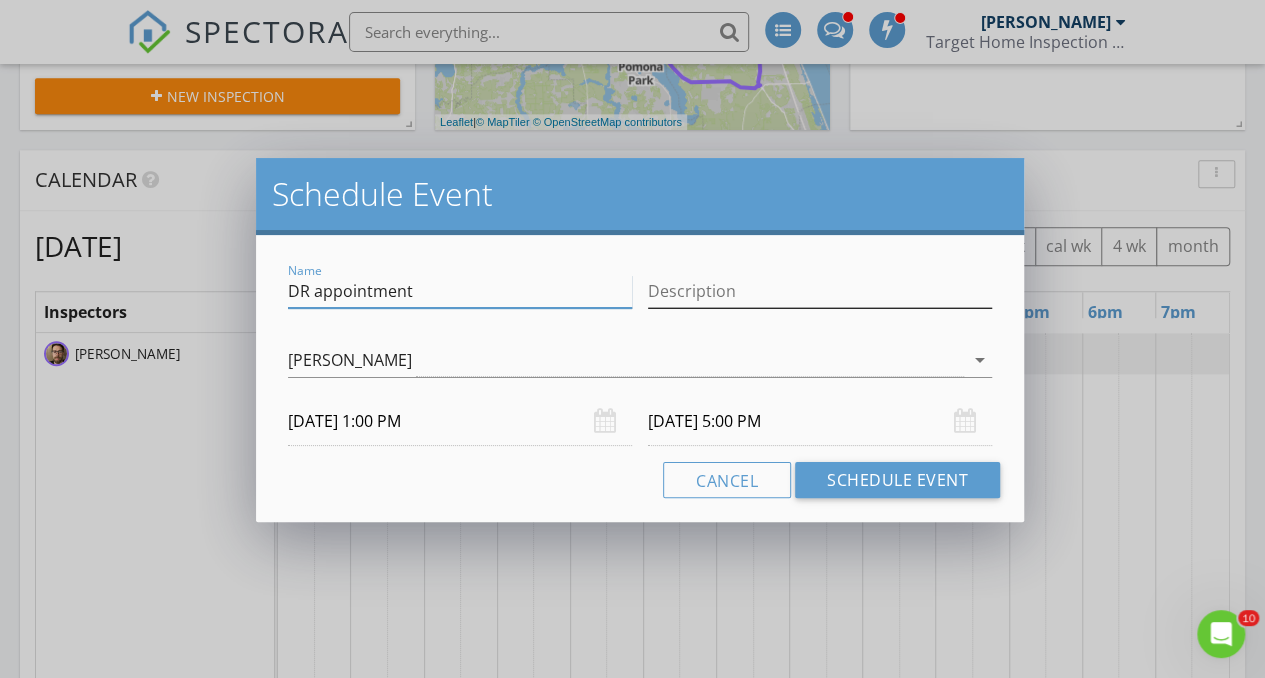 type on "DR appointment" 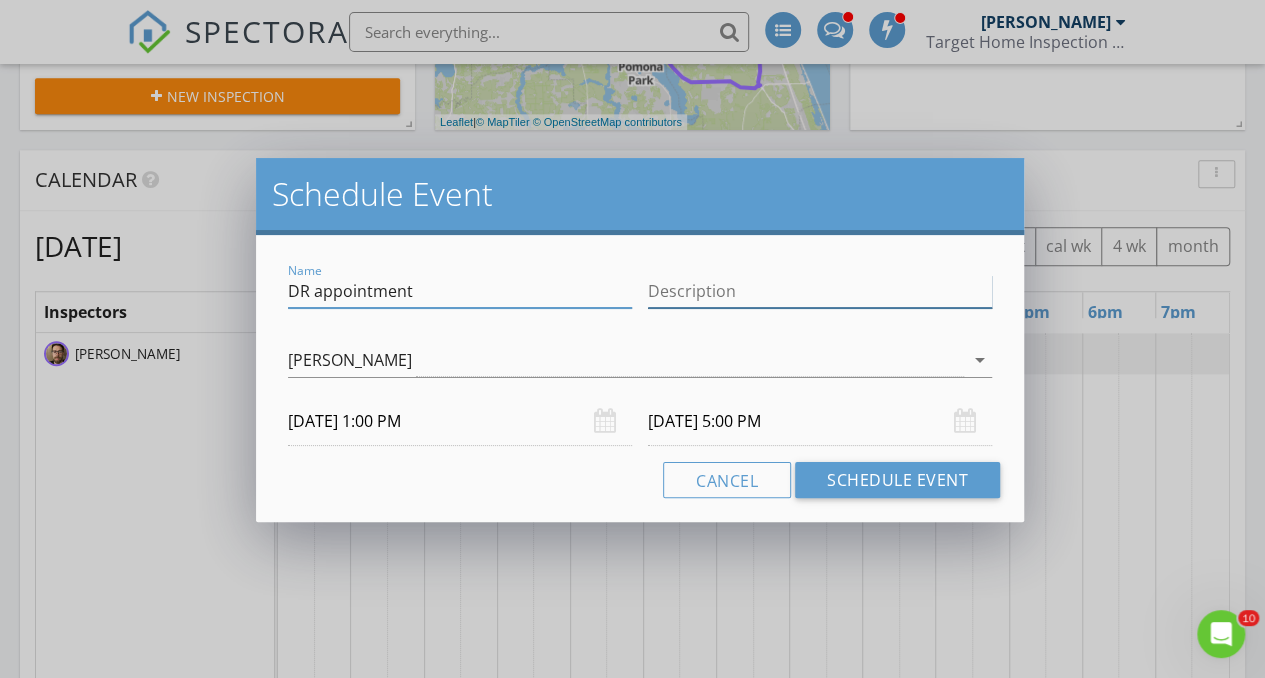 click on "Description" at bounding box center (820, 291) 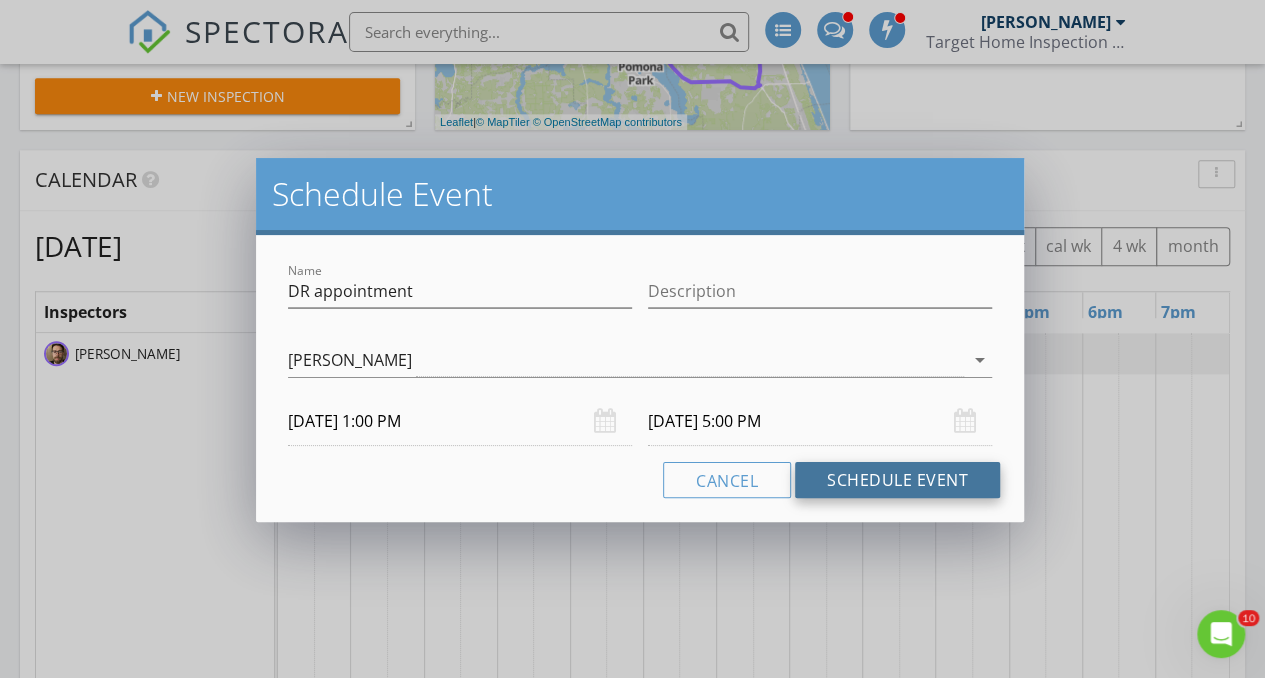 click on "Schedule Event" at bounding box center (897, 480) 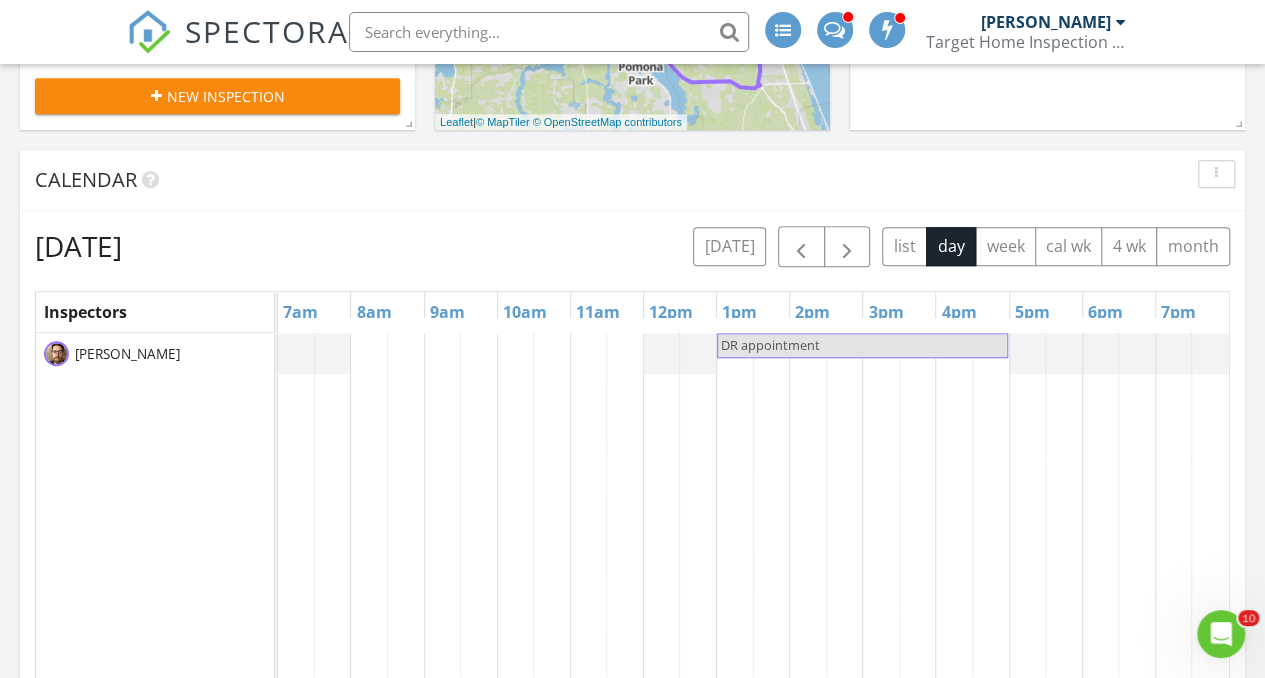 drag, startPoint x: 740, startPoint y: 370, endPoint x: 852, endPoint y: 395, distance: 114.75626 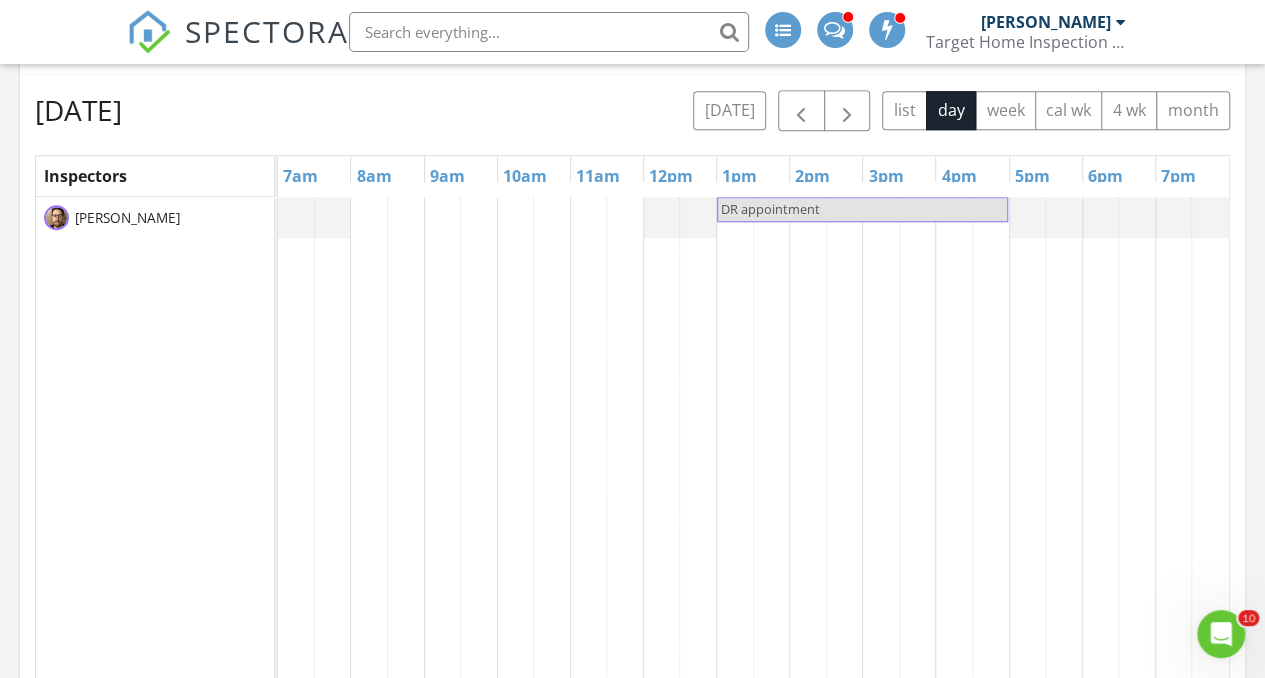 scroll, scrollTop: 803, scrollLeft: 0, axis: vertical 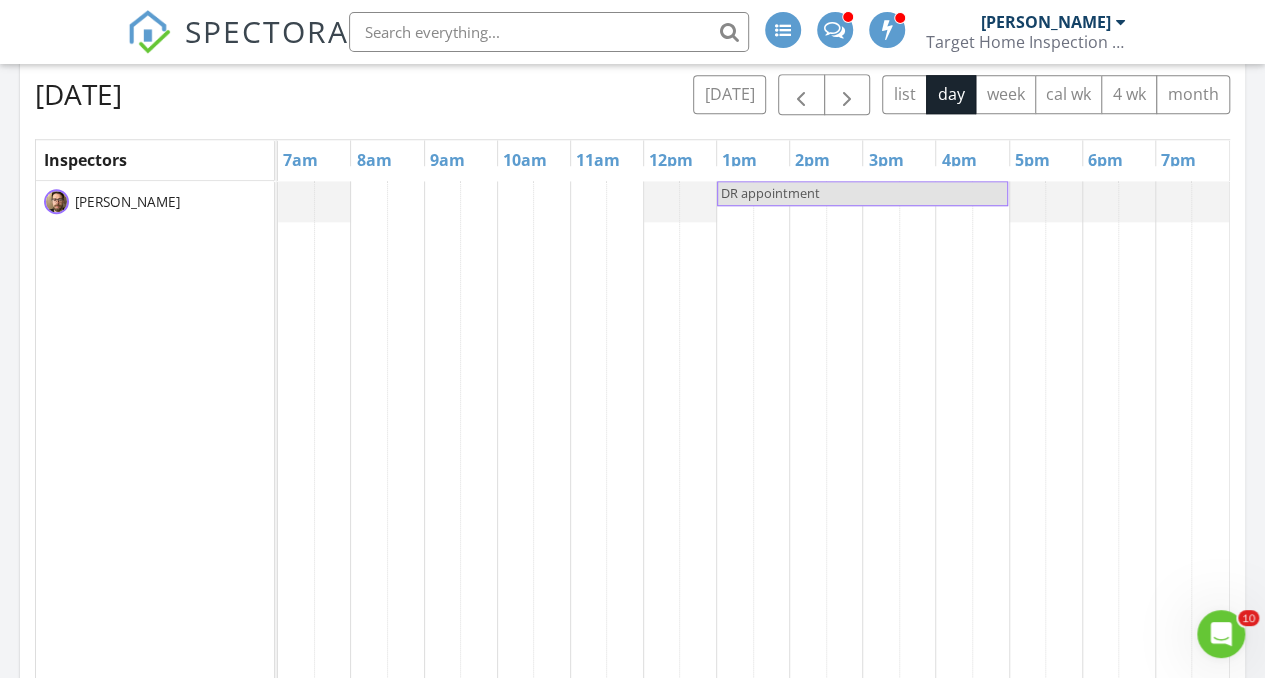 drag, startPoint x: 746, startPoint y: 252, endPoint x: 900, endPoint y: 269, distance: 154.93547 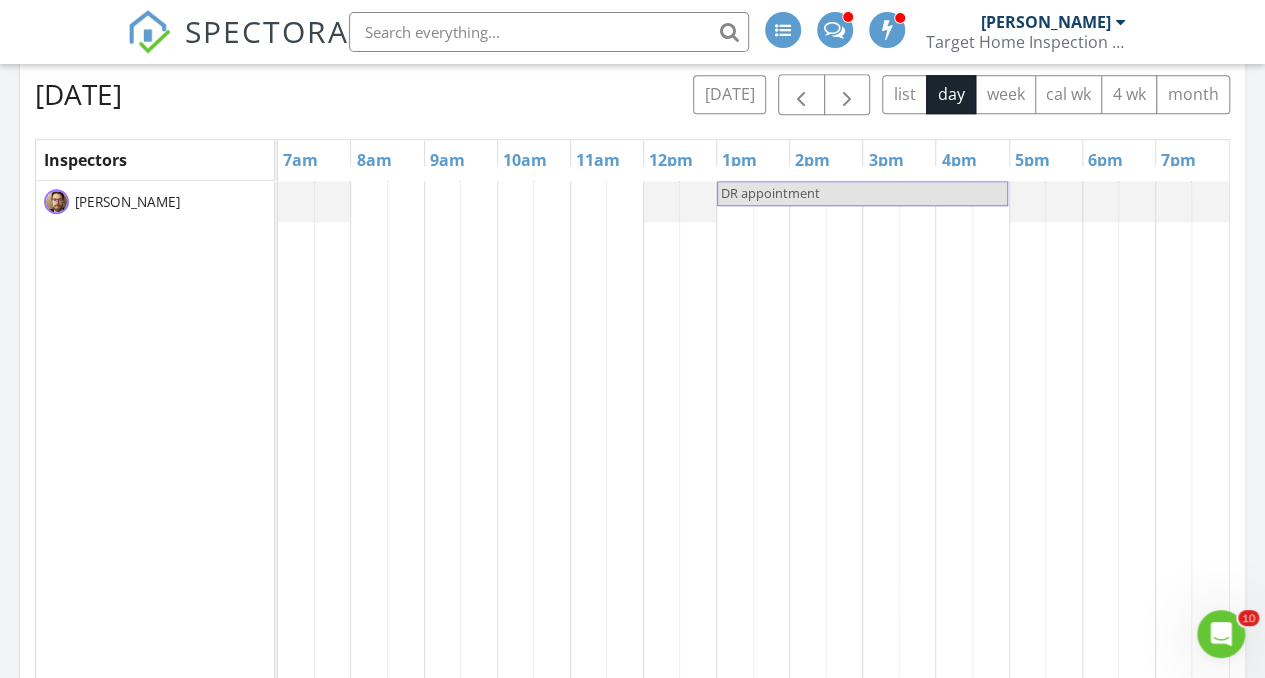 drag, startPoint x: 898, startPoint y: 269, endPoint x: 810, endPoint y: 343, distance: 114.97826 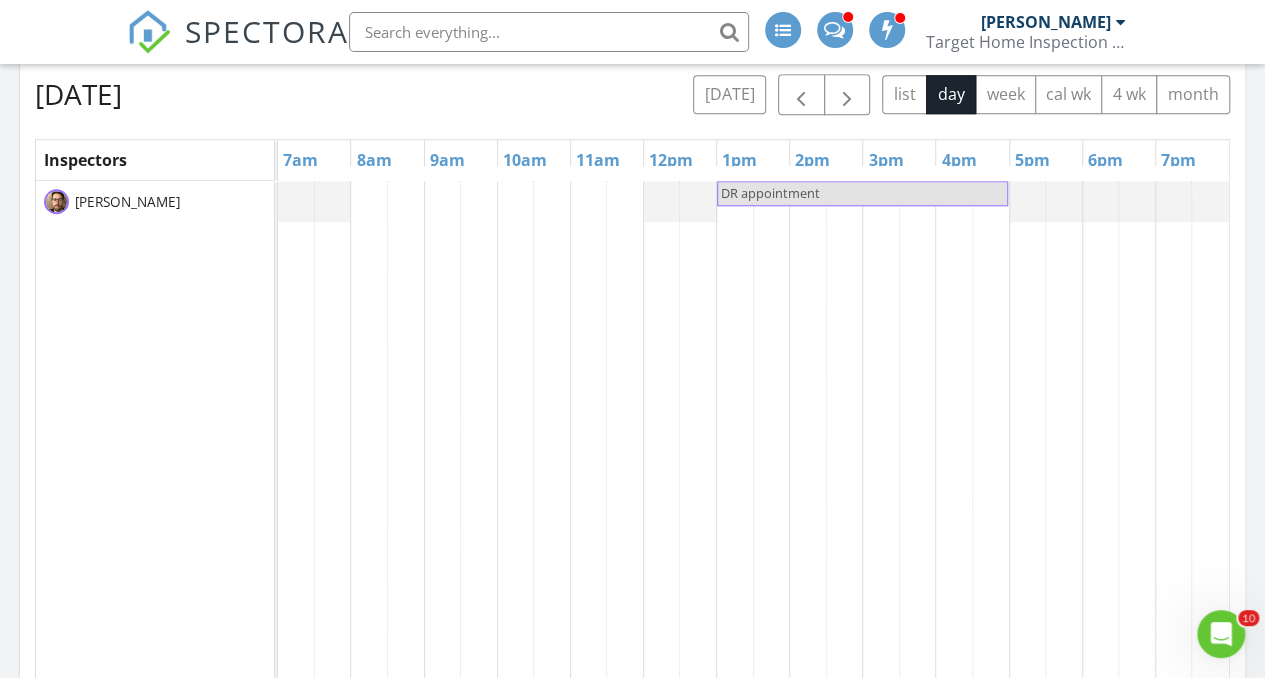 drag, startPoint x: 810, startPoint y: 343, endPoint x: 900, endPoint y: 295, distance: 102 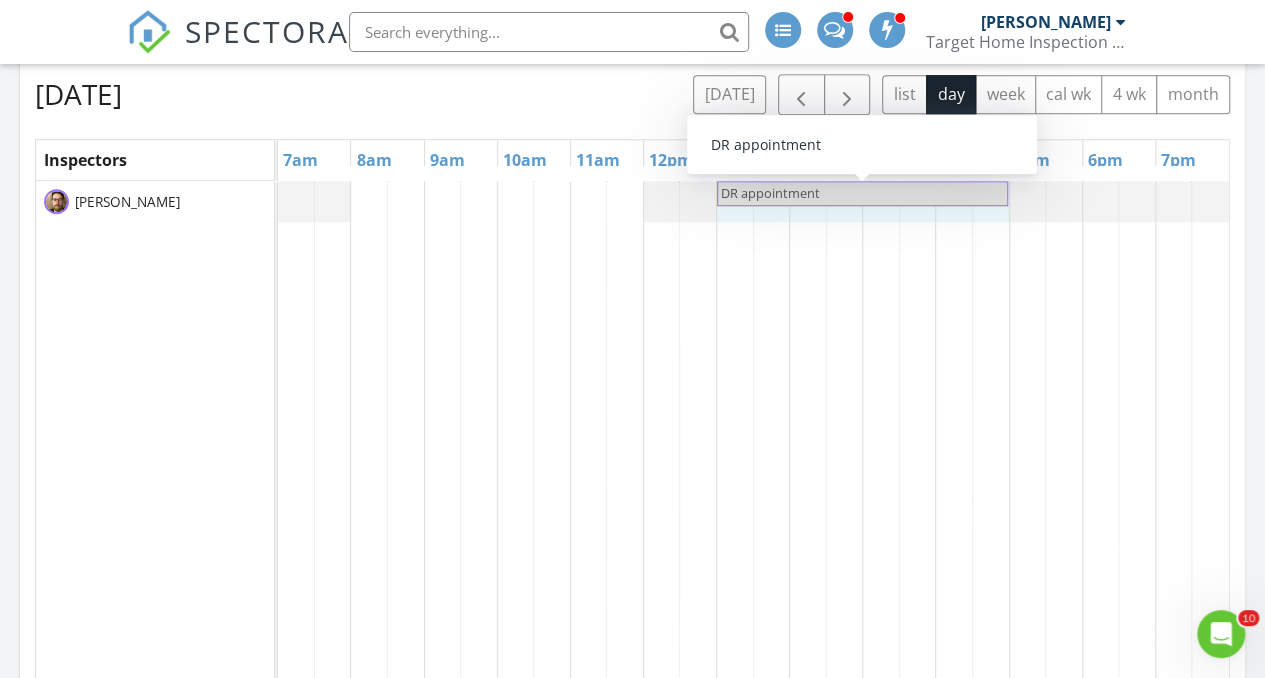 drag, startPoint x: 745, startPoint y: 208, endPoint x: 997, endPoint y: 197, distance: 252.23996 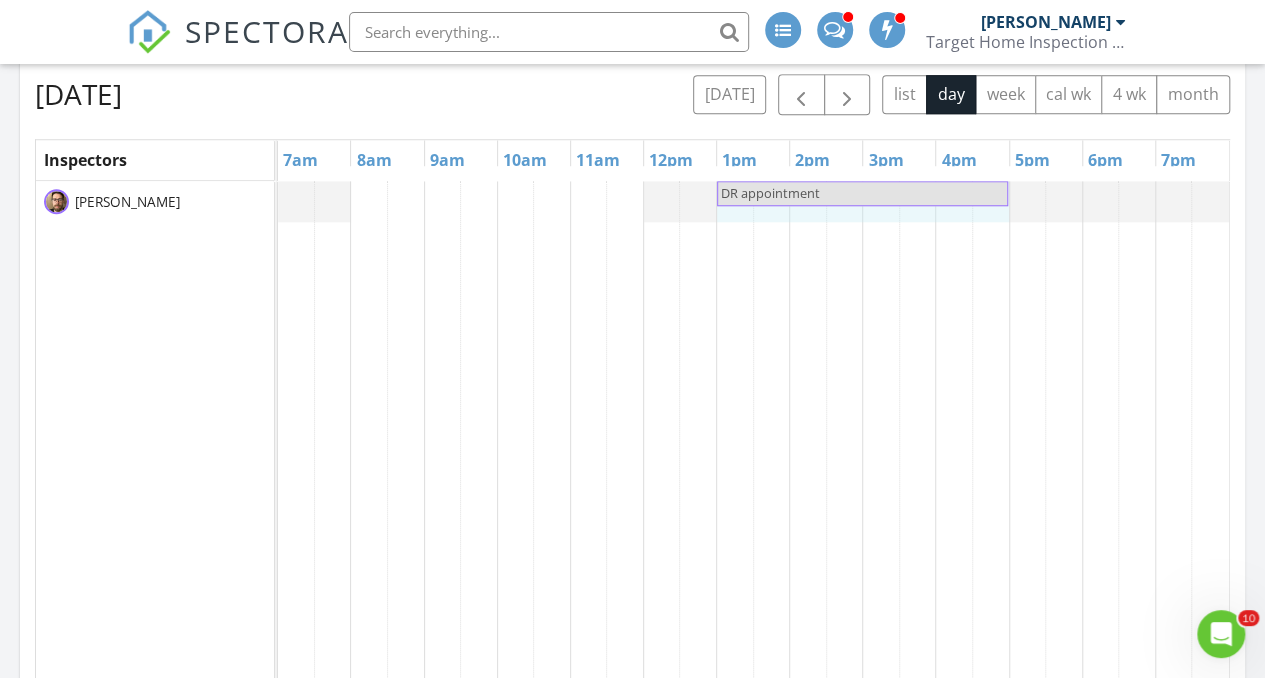 click at bounding box center [881, 567] 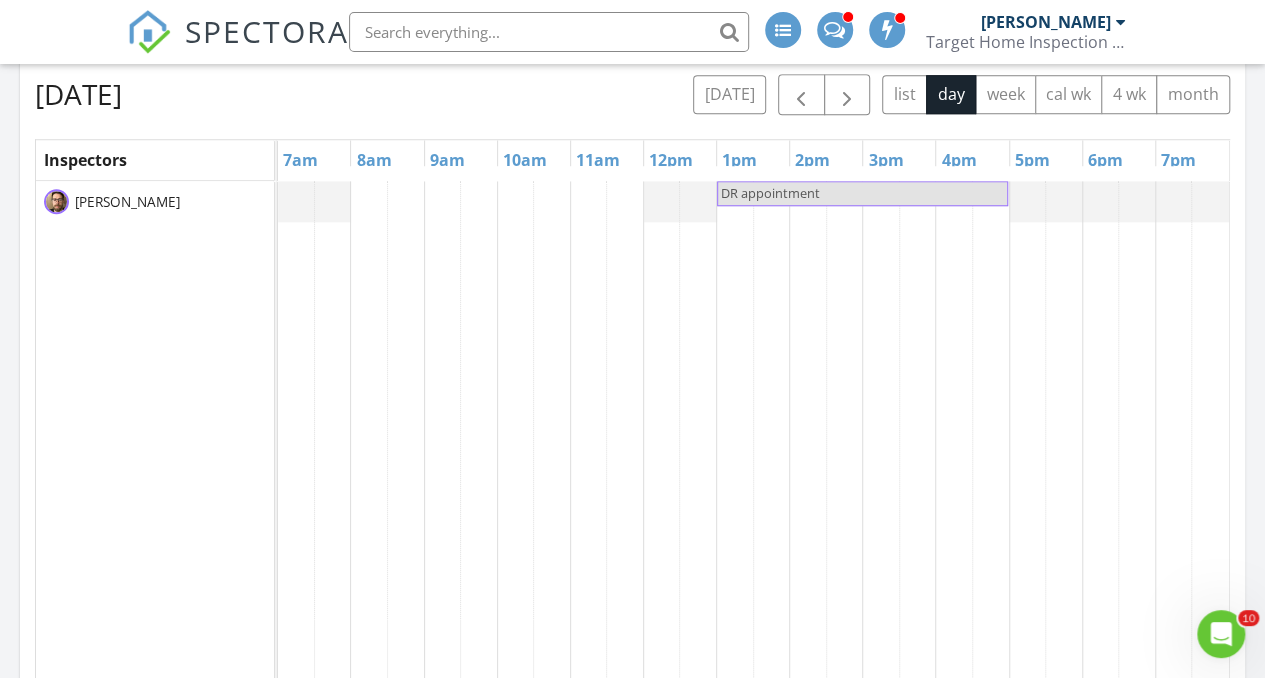 drag, startPoint x: 119, startPoint y: 38, endPoint x: 136, endPoint y: 43, distance: 17.720045 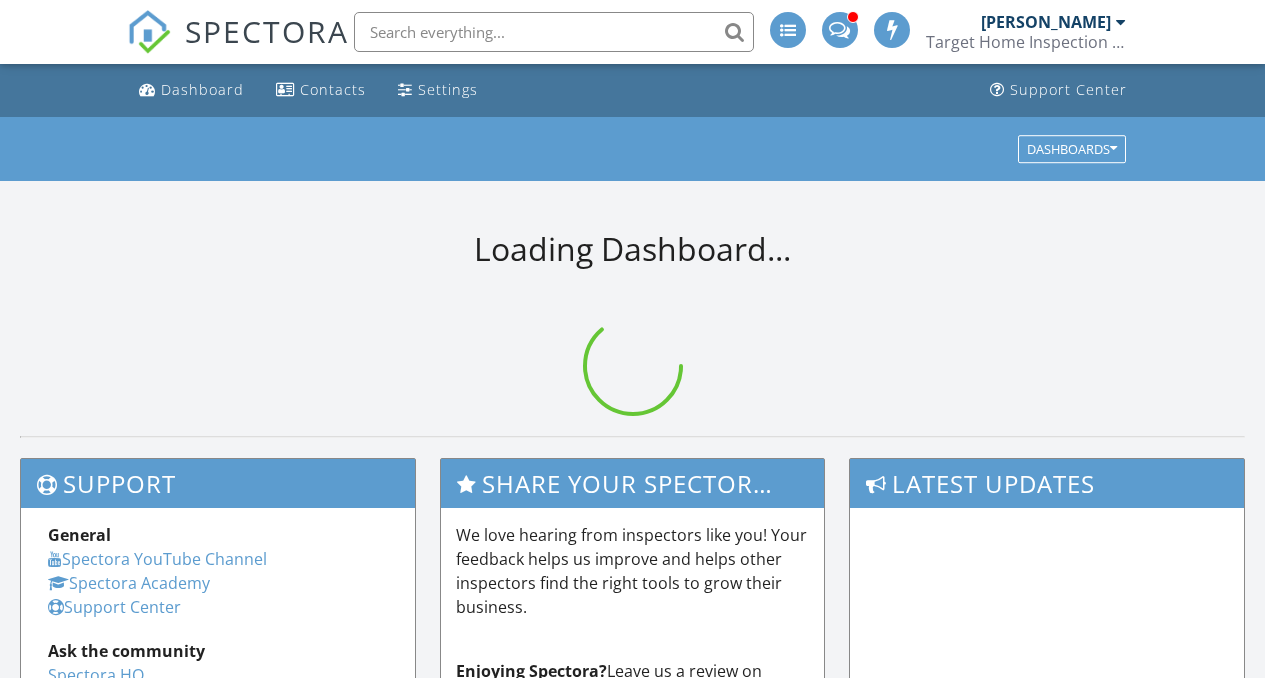 scroll, scrollTop: 0, scrollLeft: 0, axis: both 